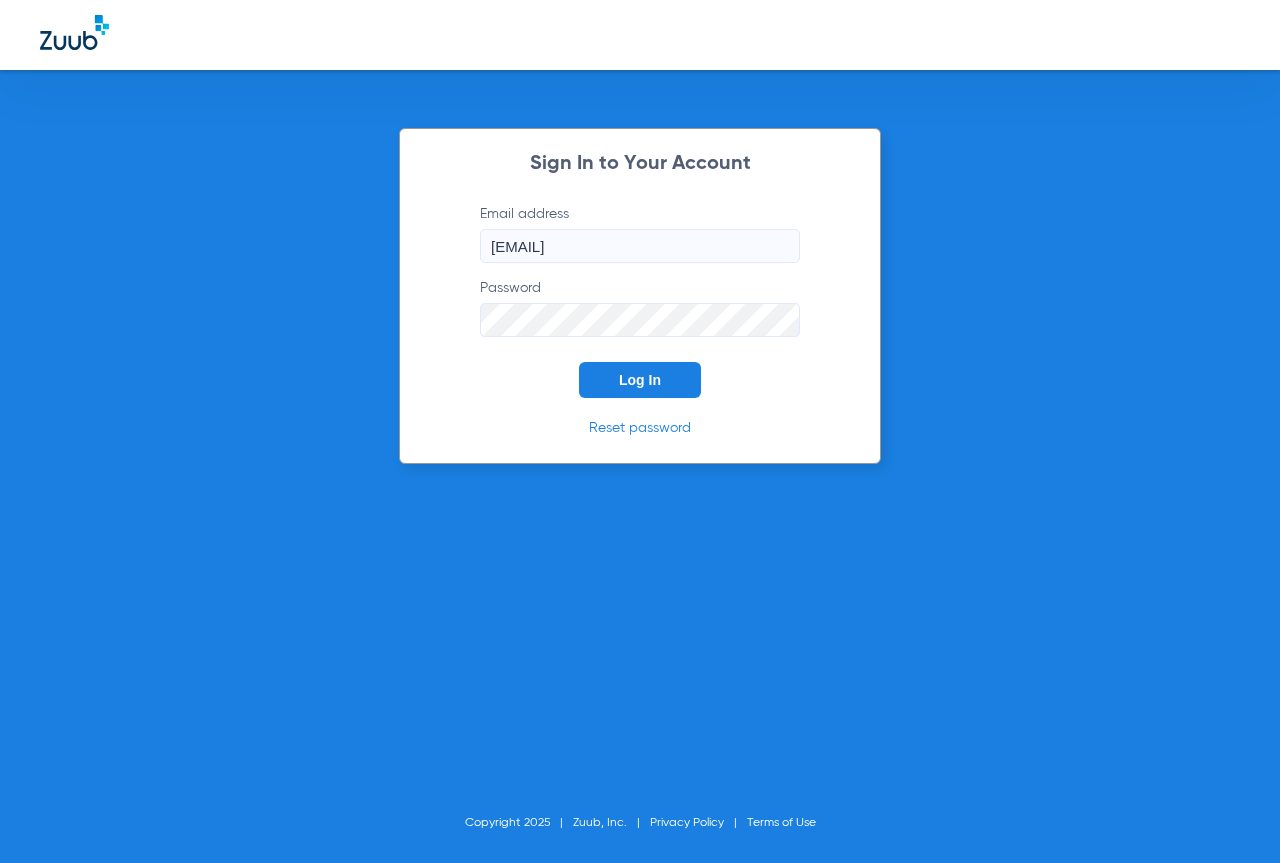 scroll, scrollTop: 0, scrollLeft: 0, axis: both 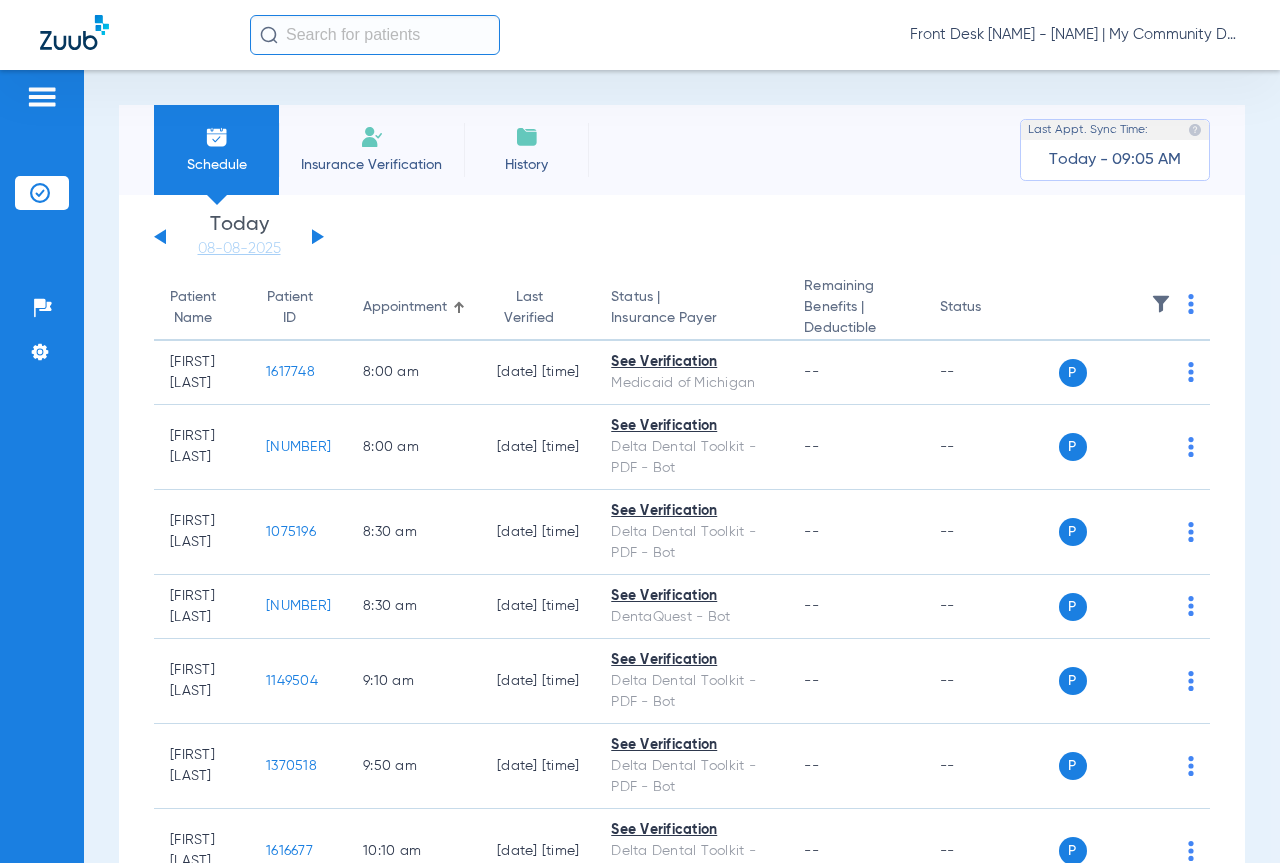 click 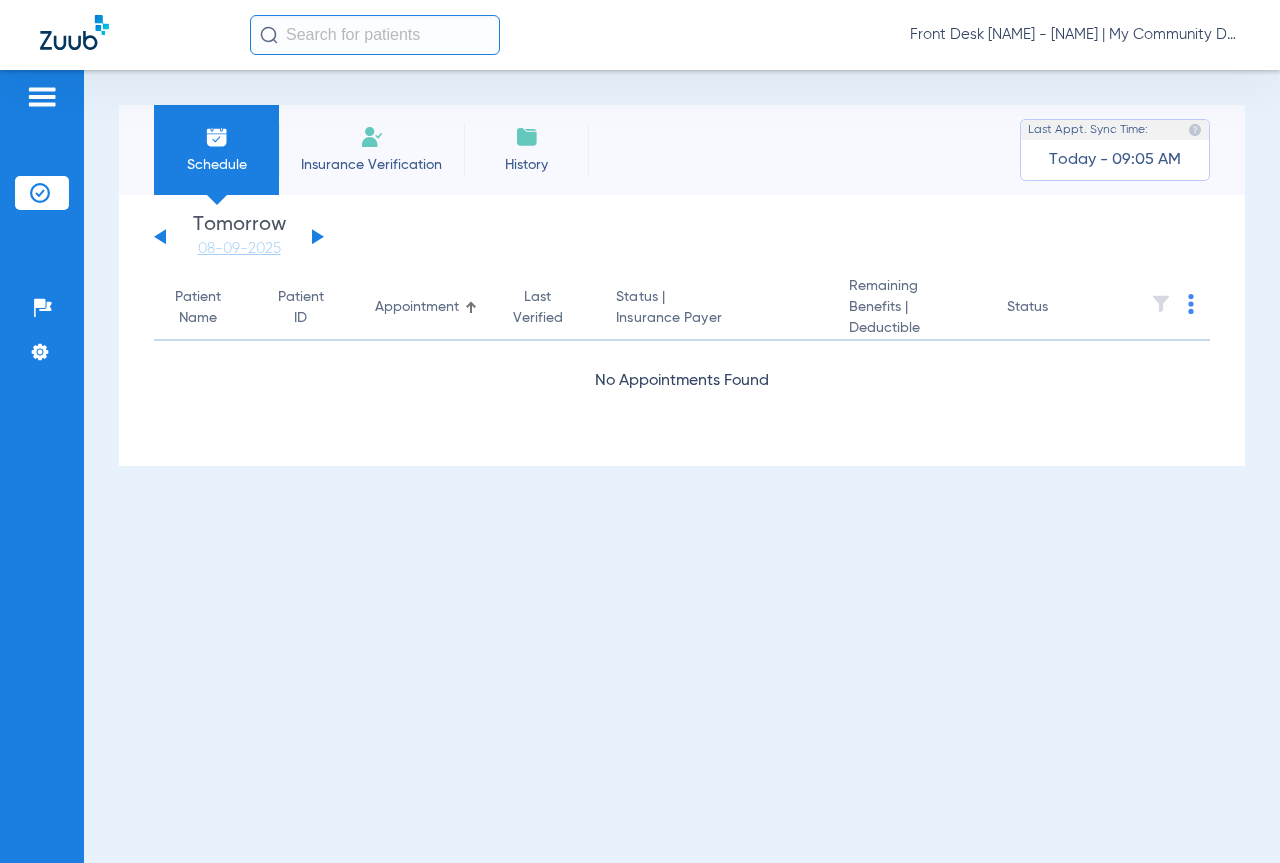click 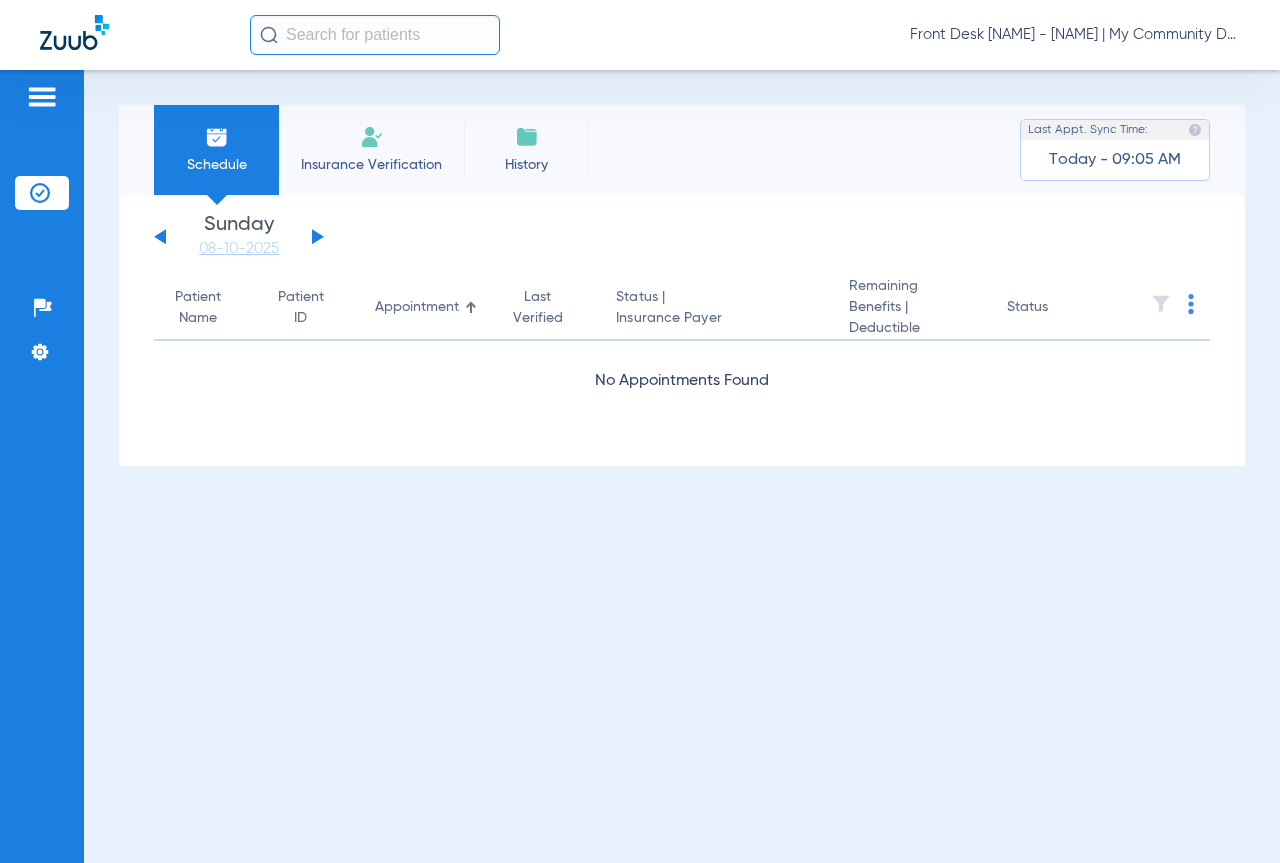 click 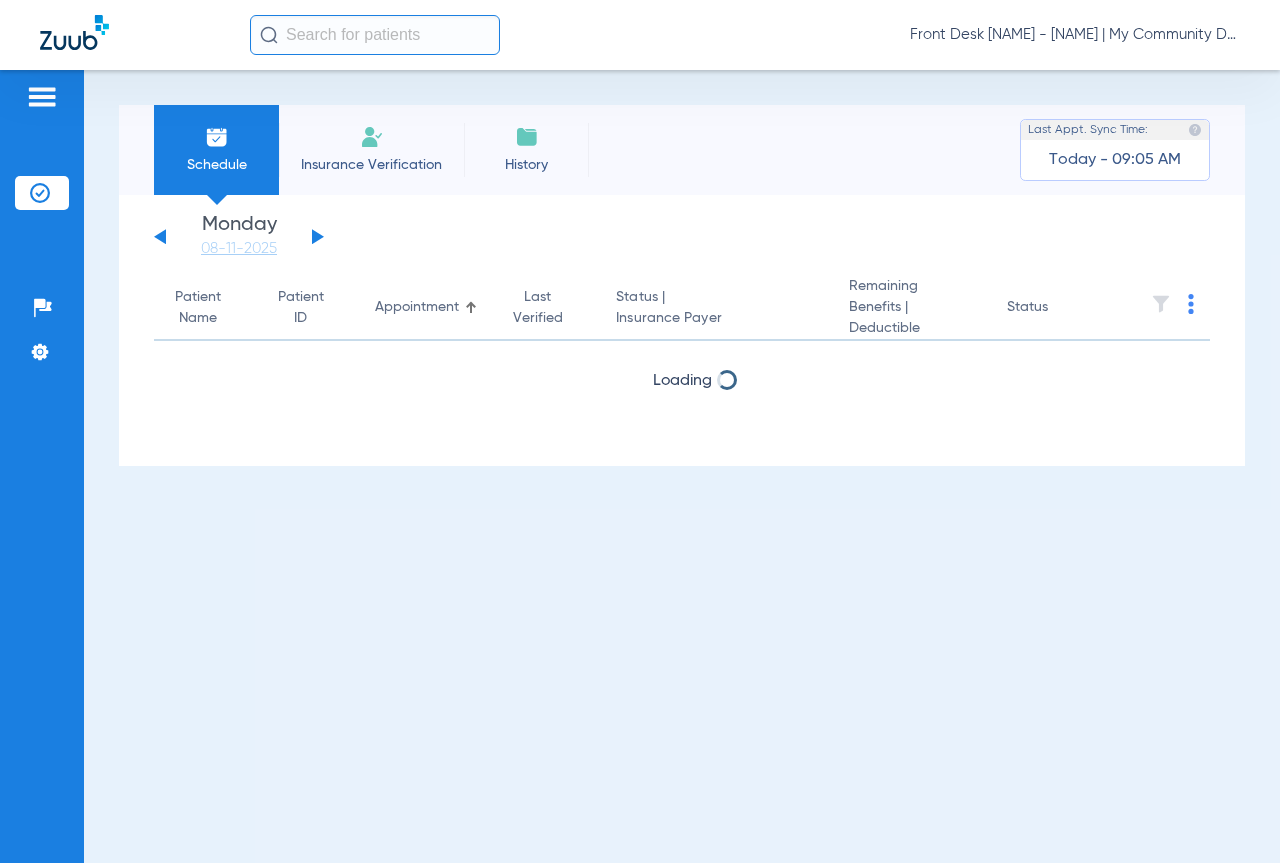 click 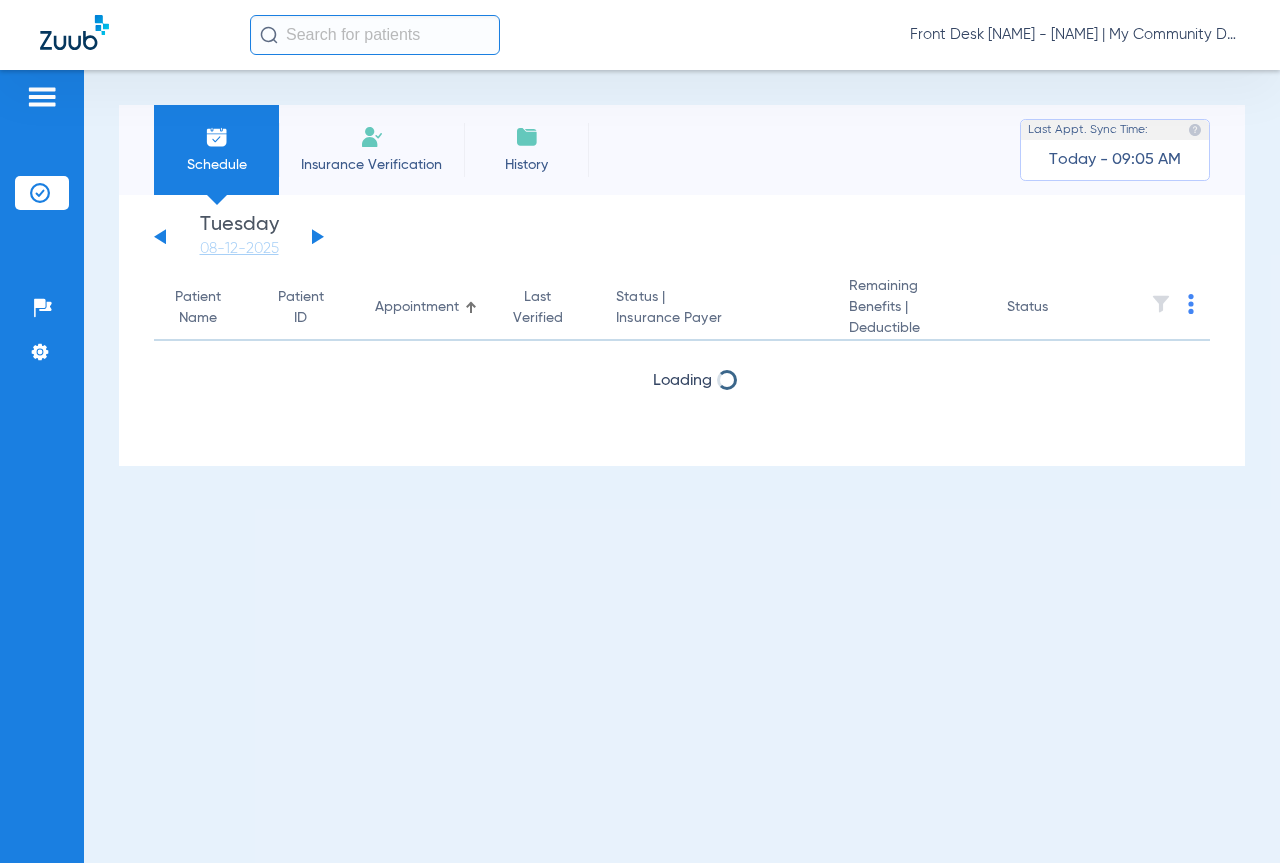 click 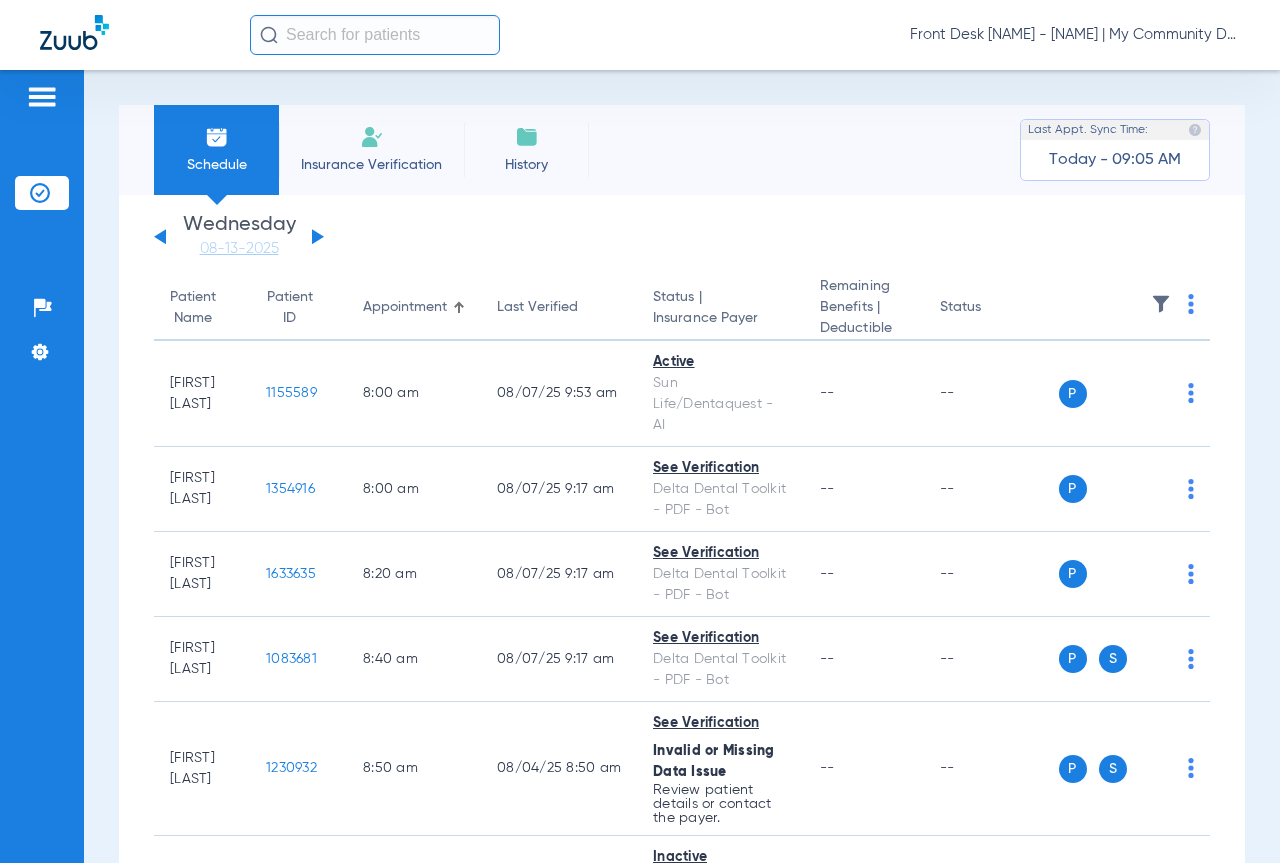 click 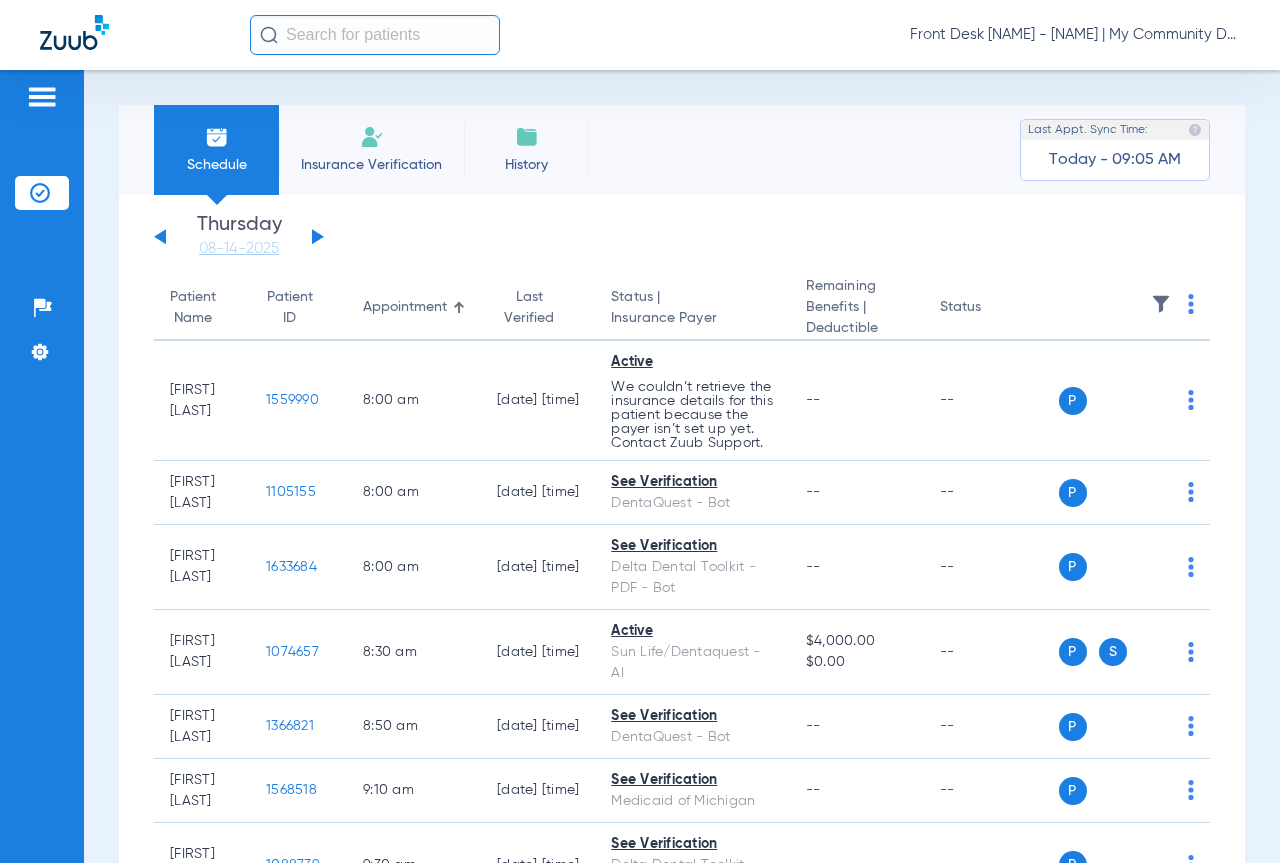 click 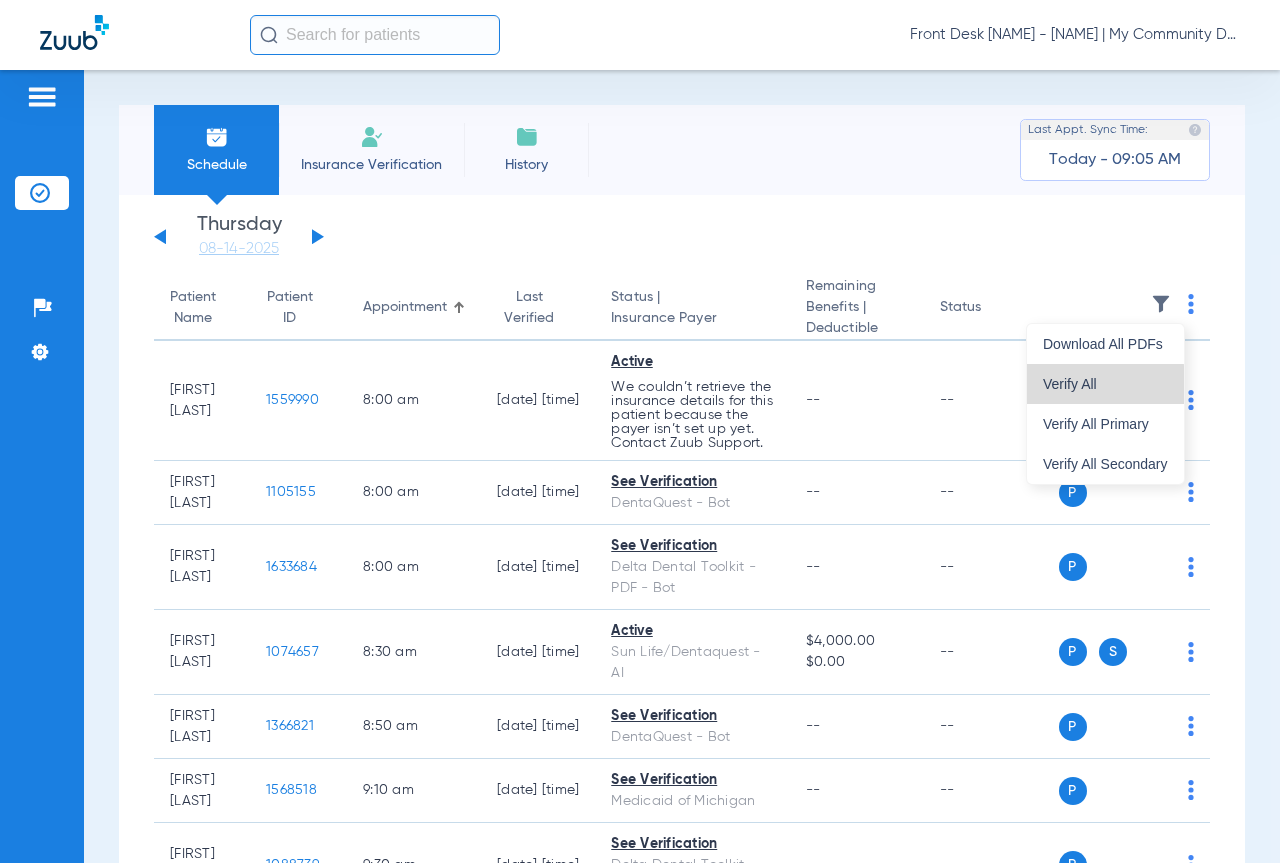 click on "Verify All" at bounding box center [1105, 384] 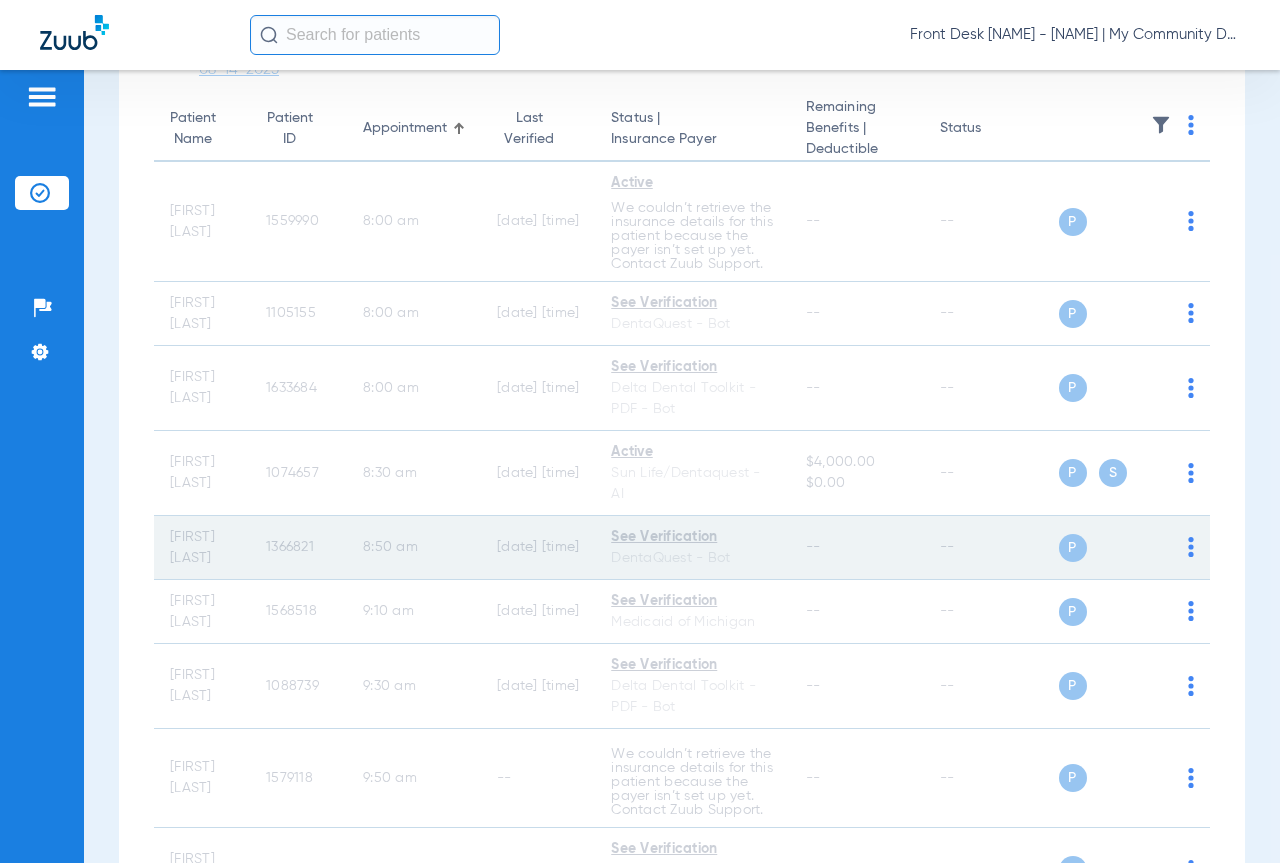 scroll, scrollTop: 200, scrollLeft: 0, axis: vertical 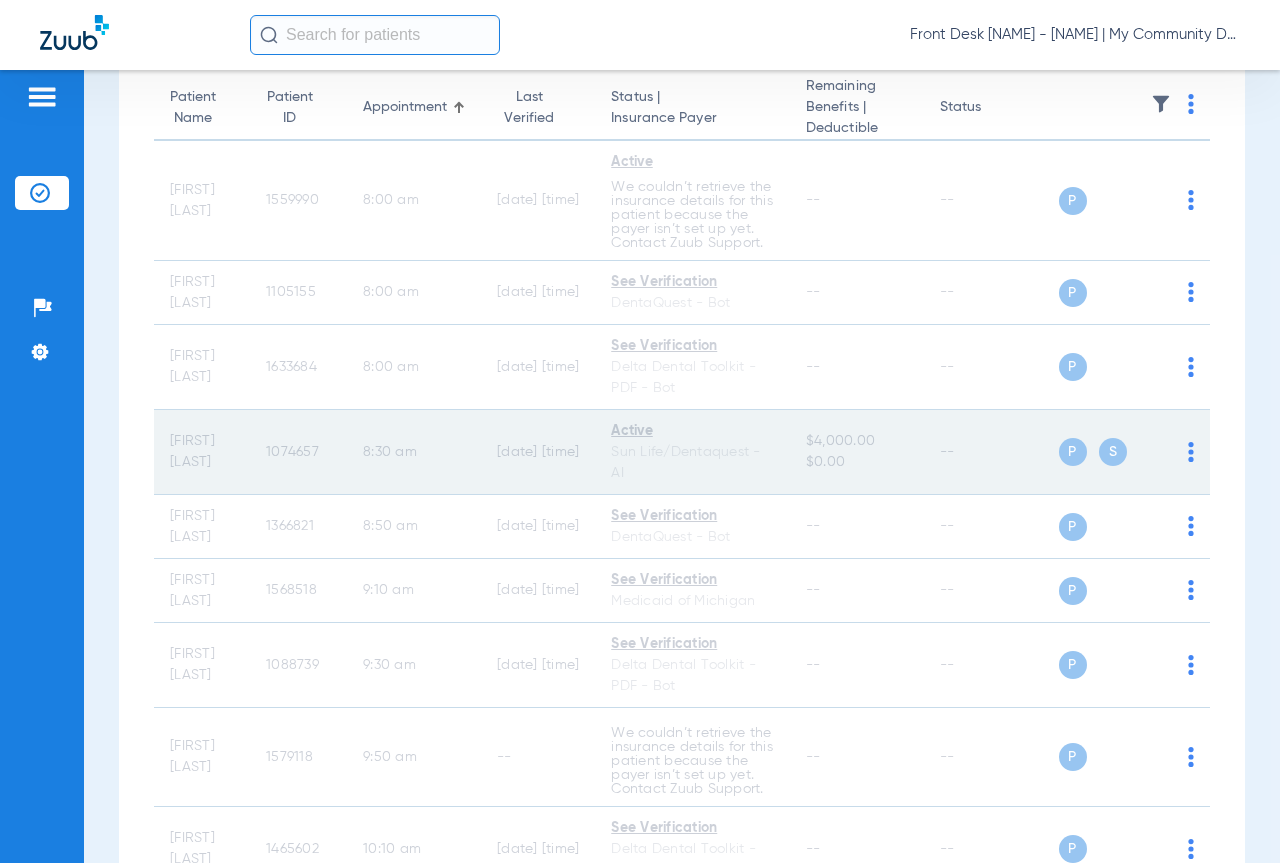 click on "1074657" 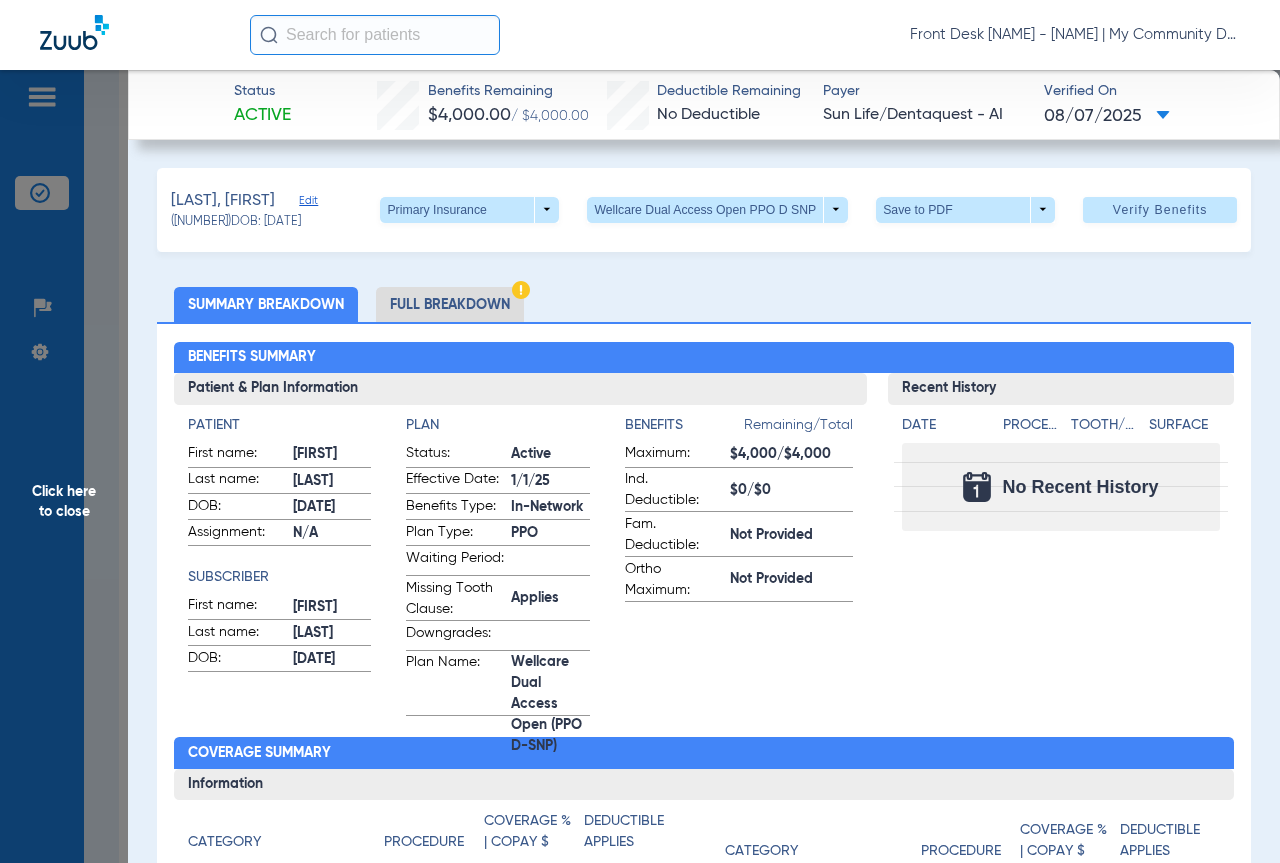 click on "Click here to close" 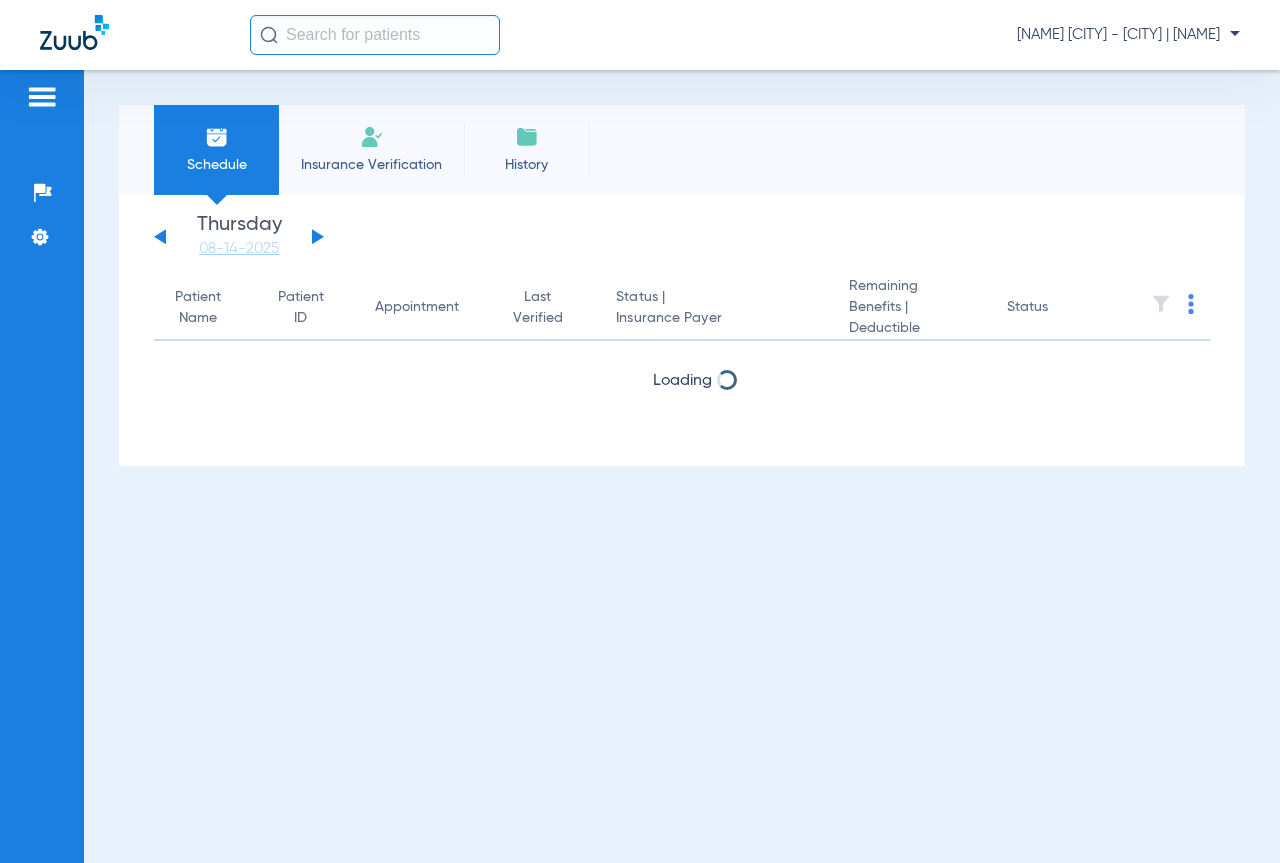 scroll, scrollTop: 0, scrollLeft: 0, axis: both 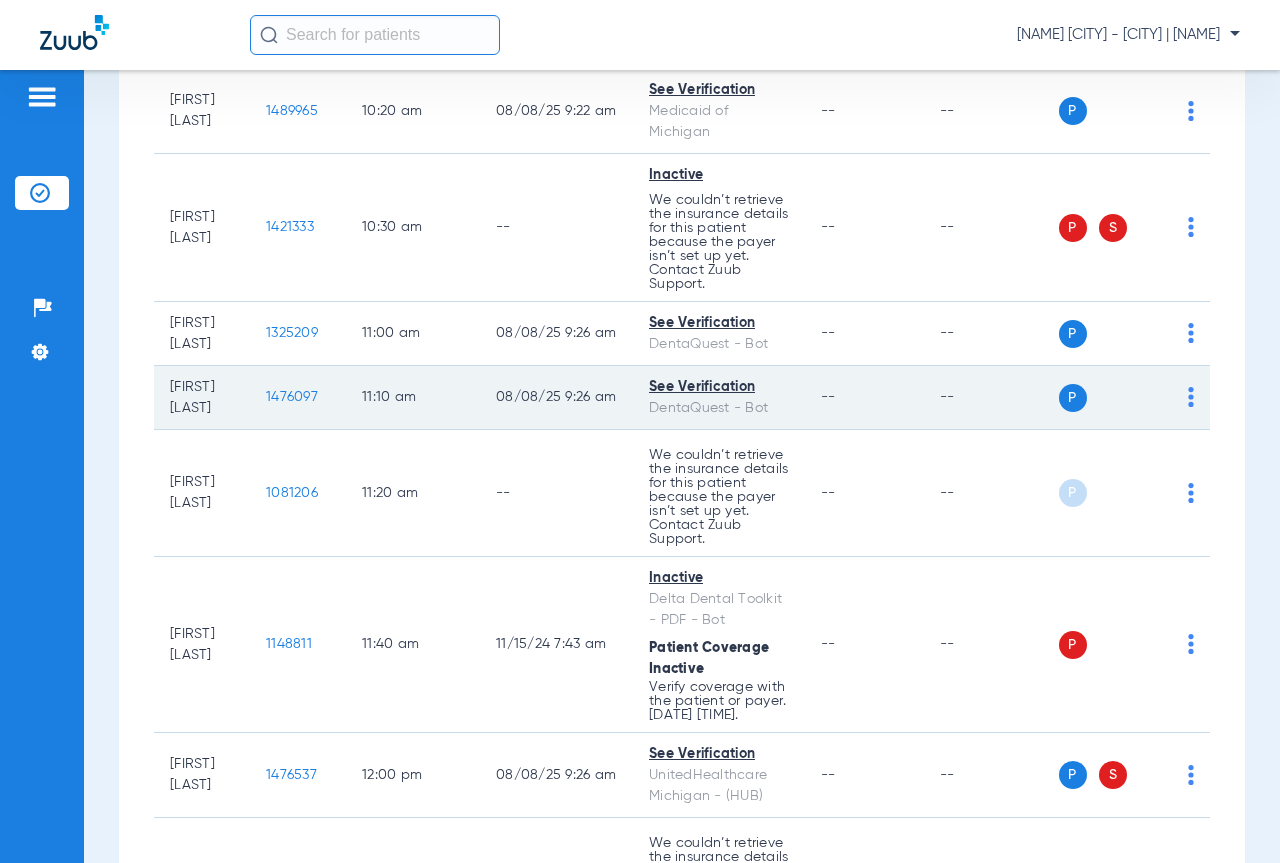 click on "1476097" 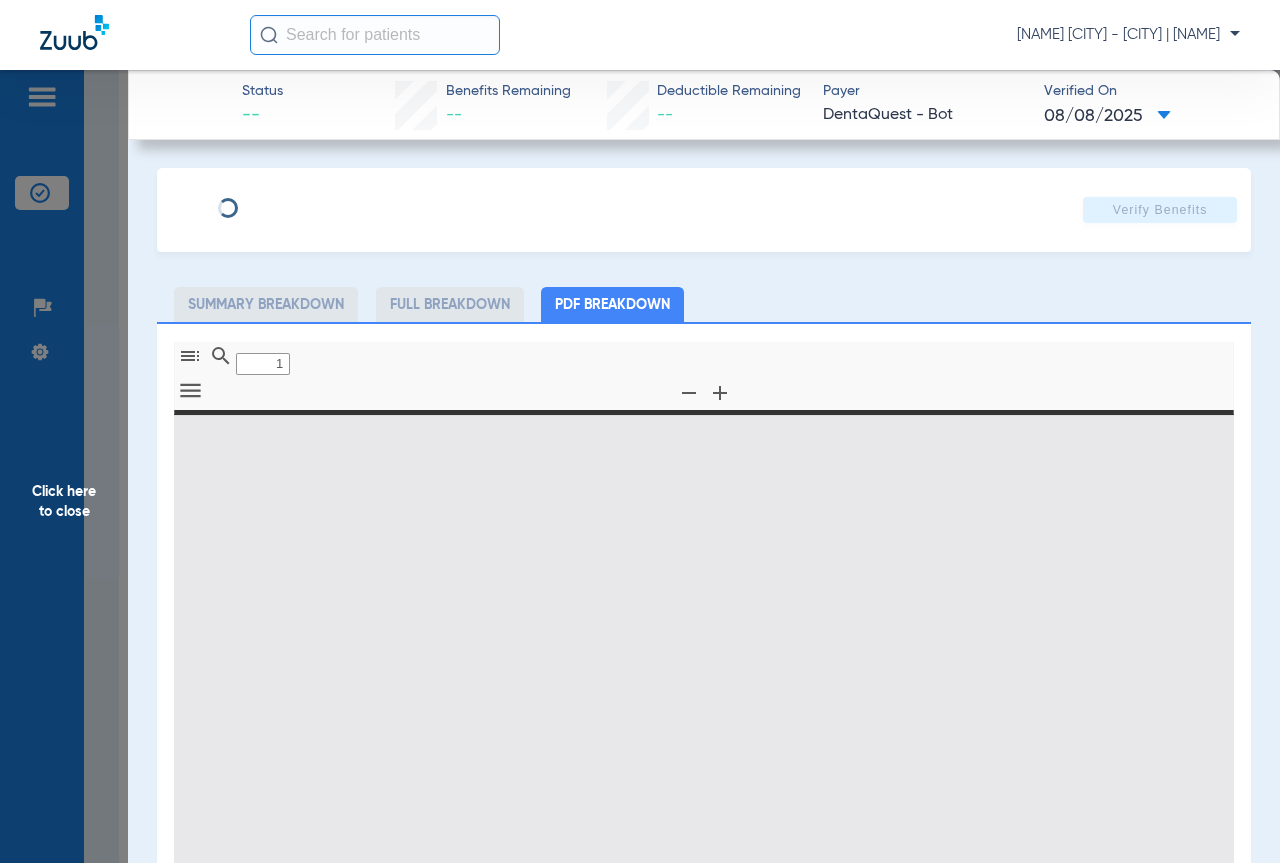 type on "0" 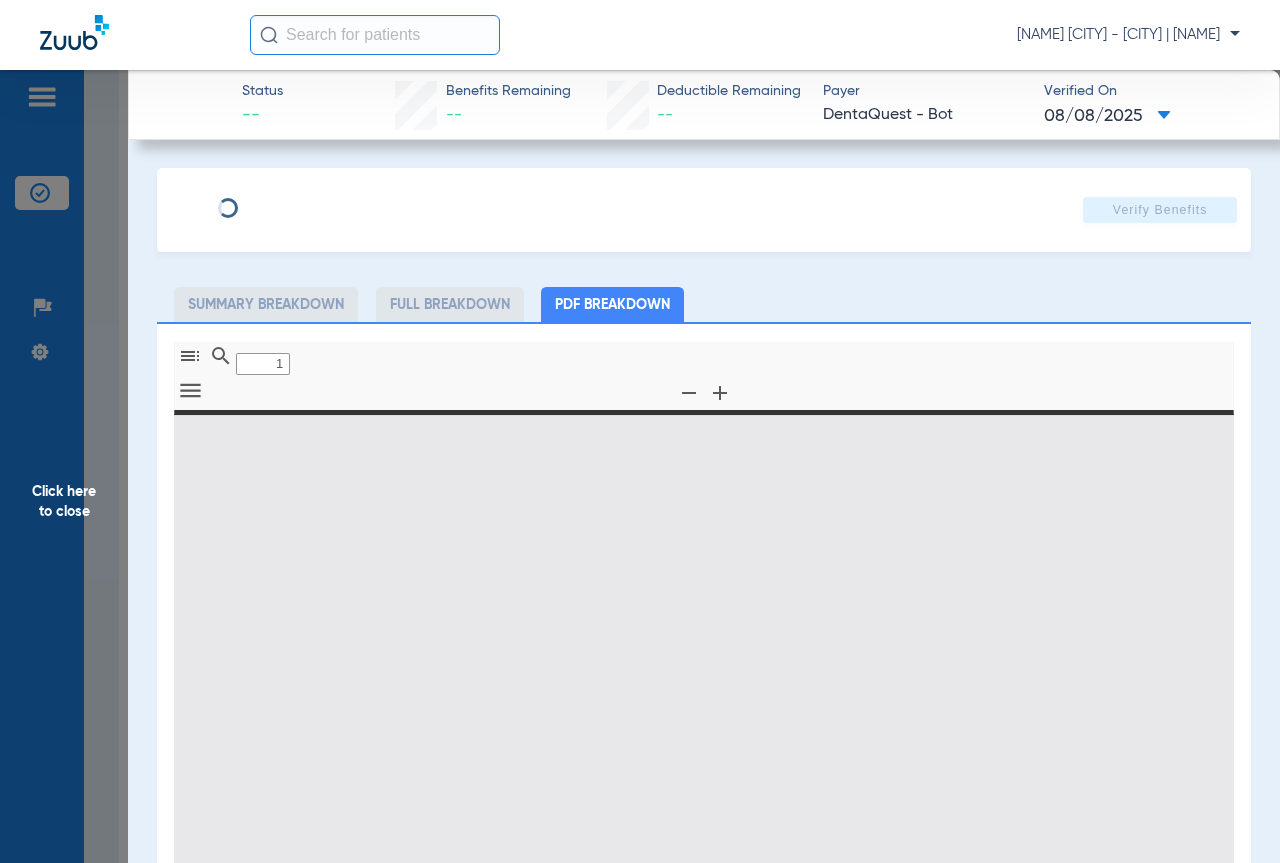 select on "page-width" 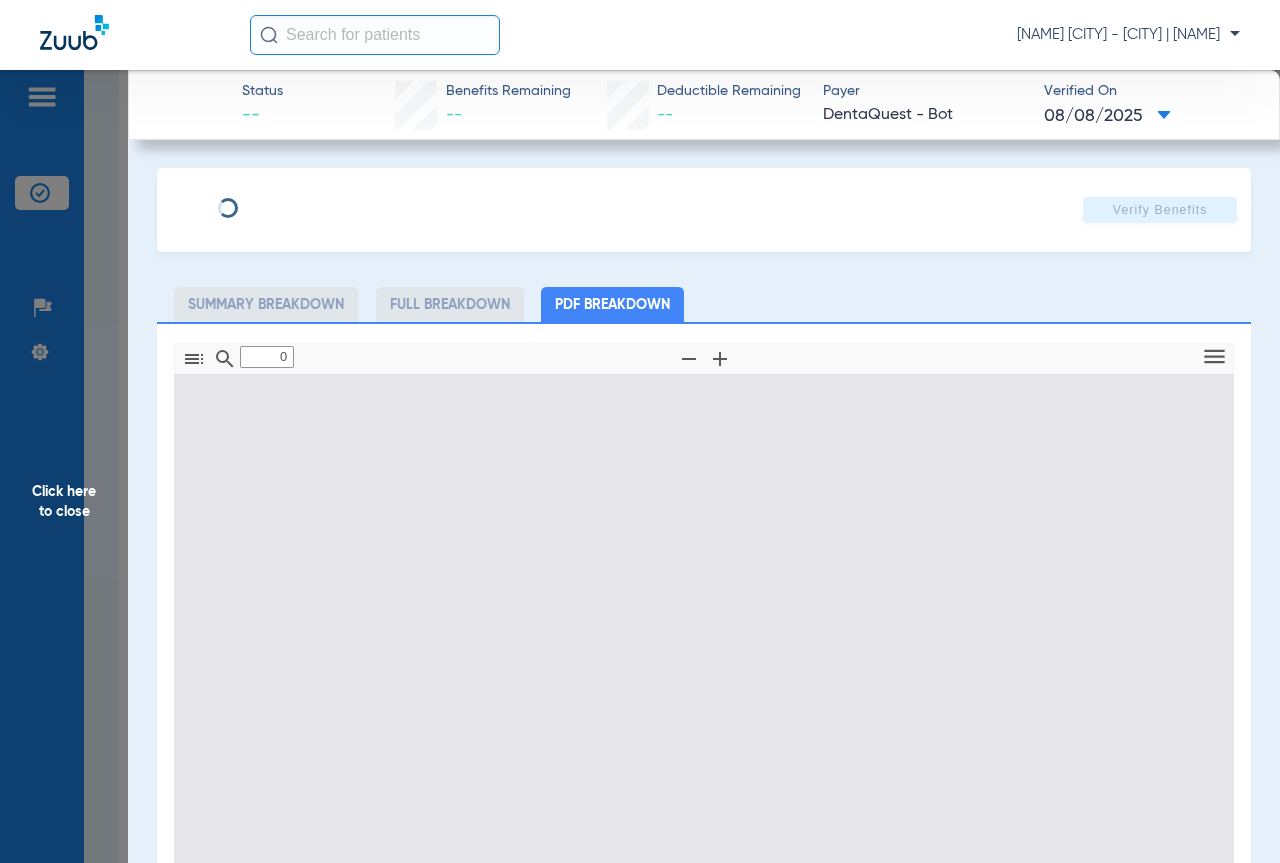 type on "1" 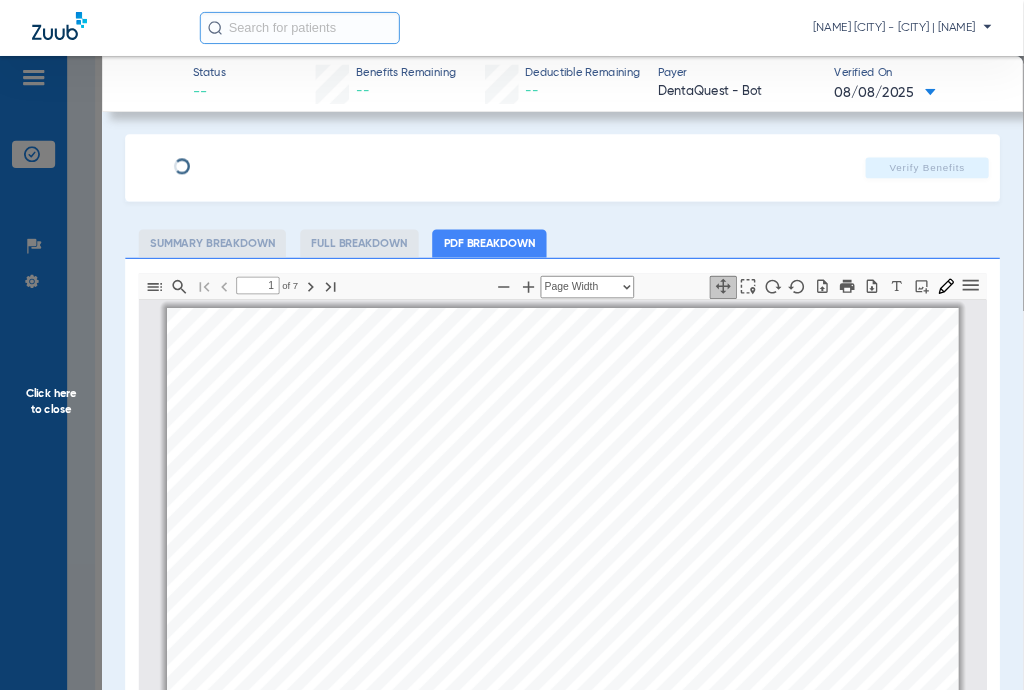 scroll, scrollTop: 10, scrollLeft: 0, axis: vertical 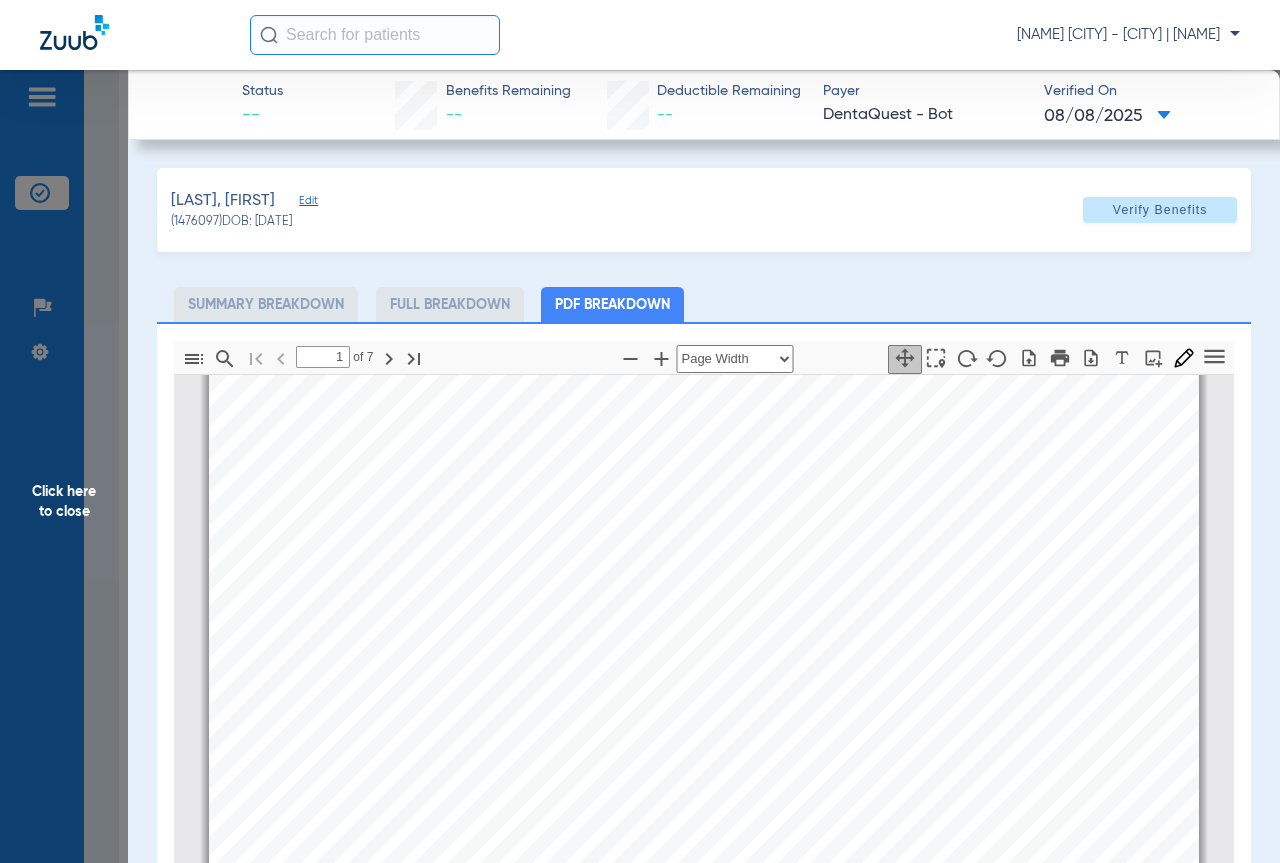 click on "Click here to close" 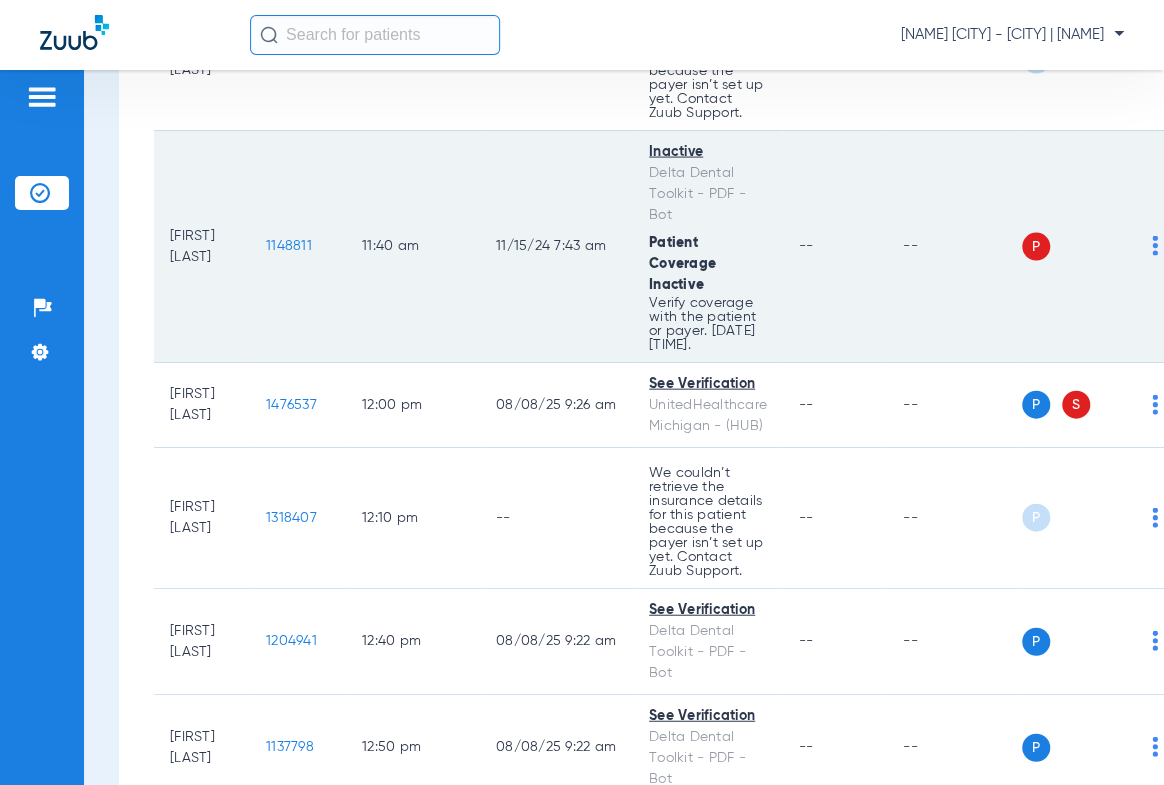 scroll, scrollTop: 1827, scrollLeft: 0, axis: vertical 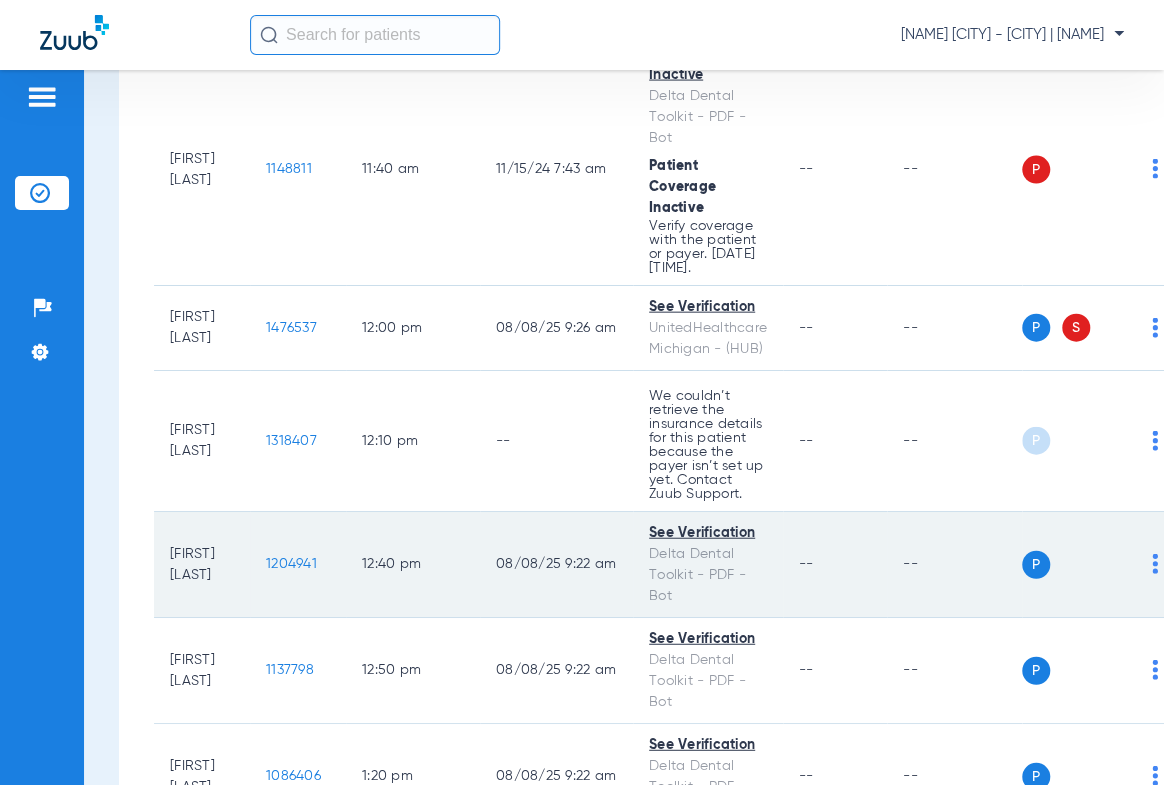 click on "1204941" 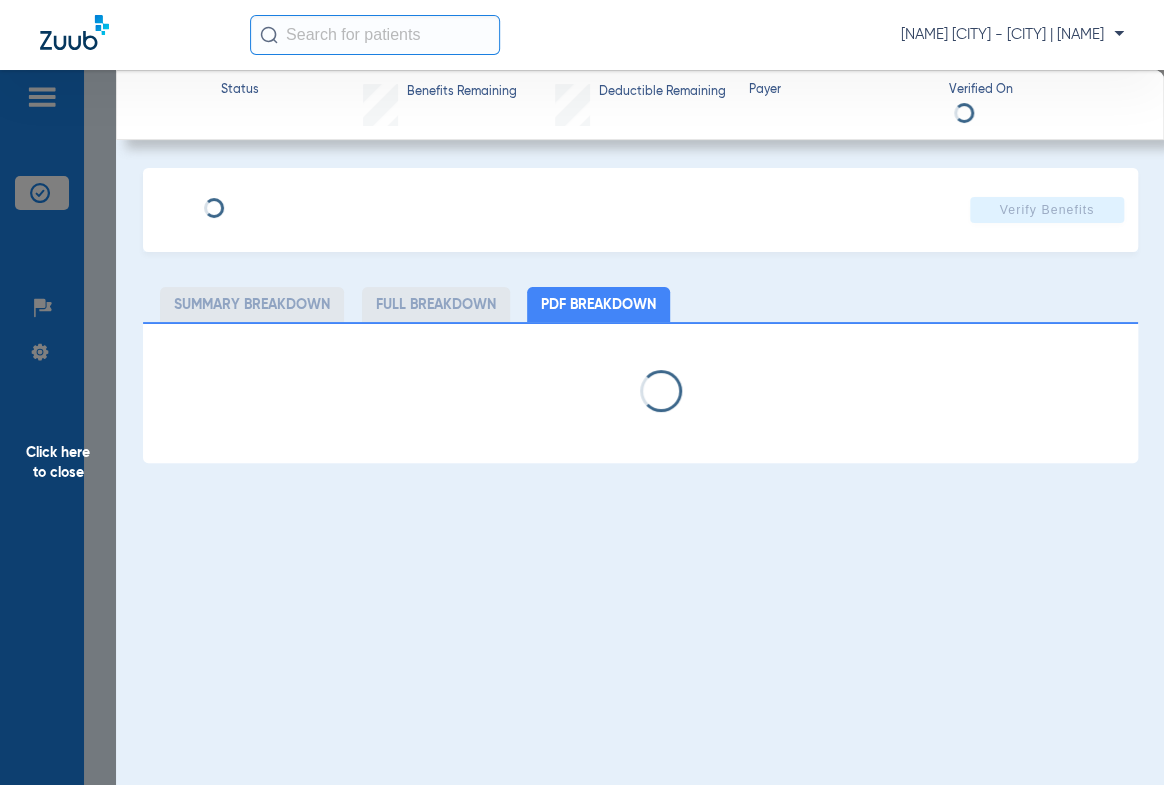 select on "page-width" 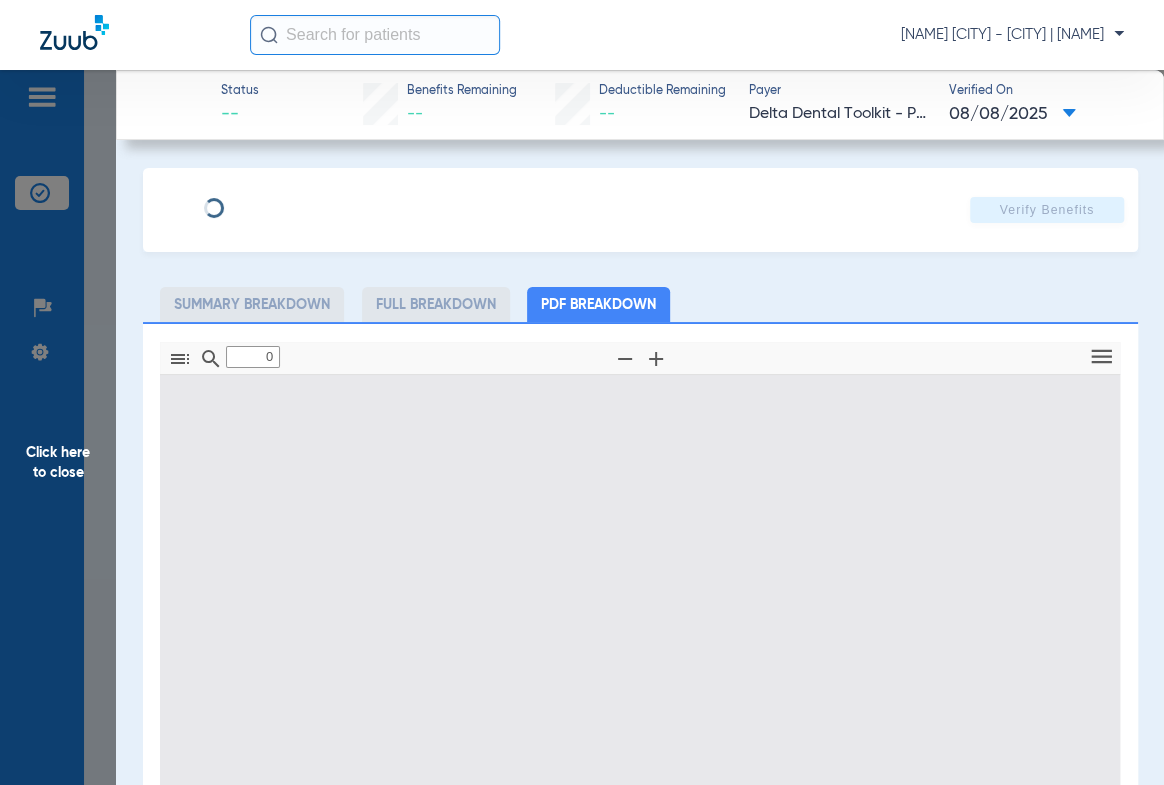 type on "1" 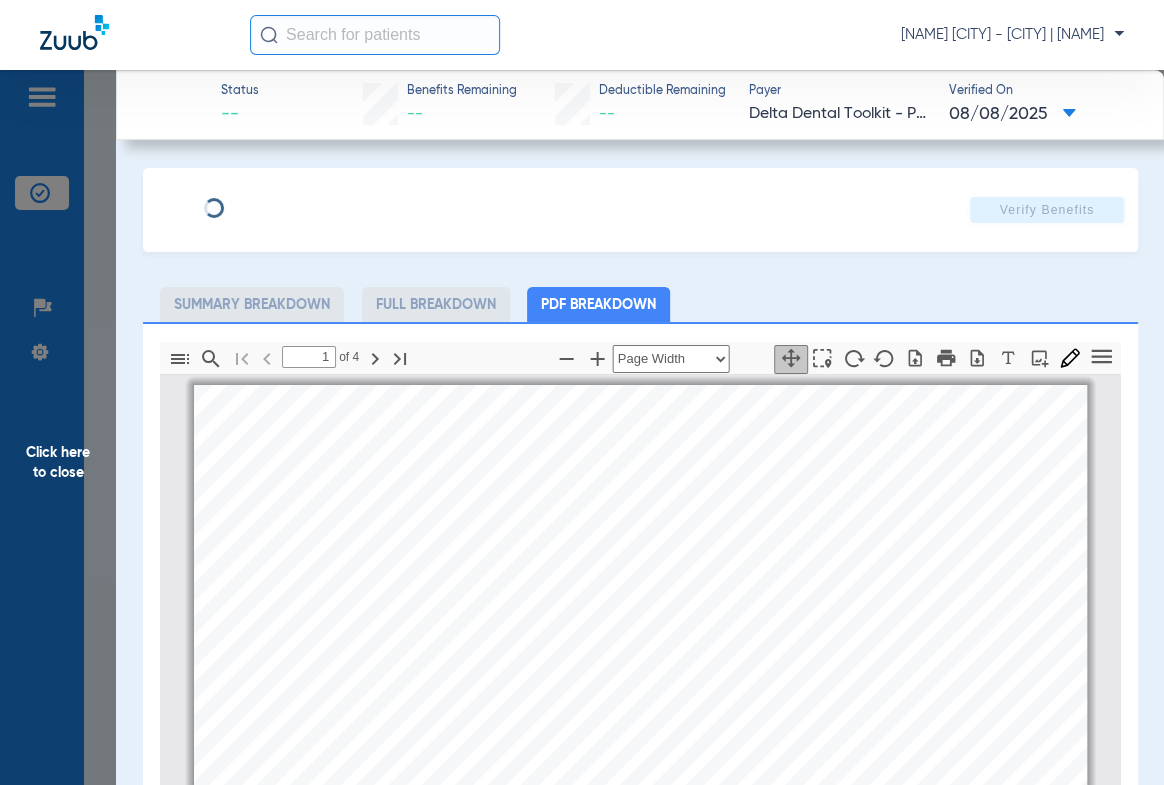 scroll, scrollTop: 9, scrollLeft: 0, axis: vertical 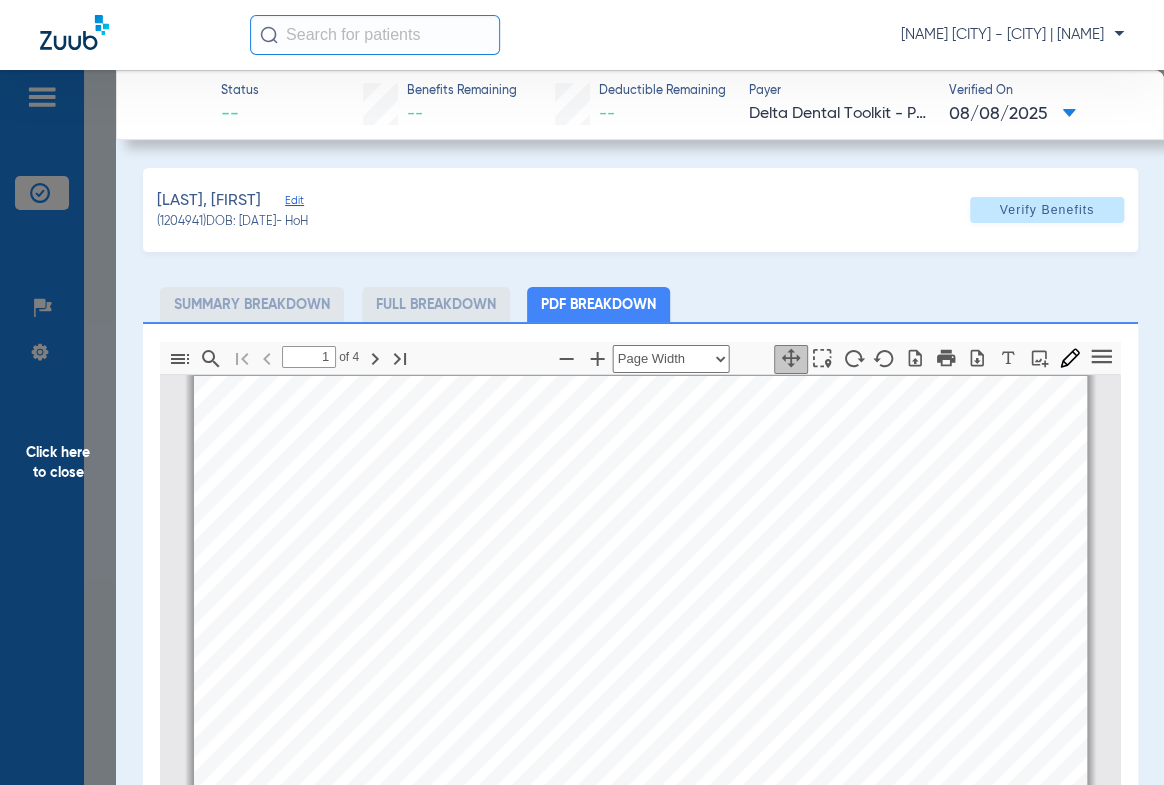 drag, startPoint x: 55, startPoint y: 453, endPoint x: 1155, endPoint y: 615, distance: 1111.8651 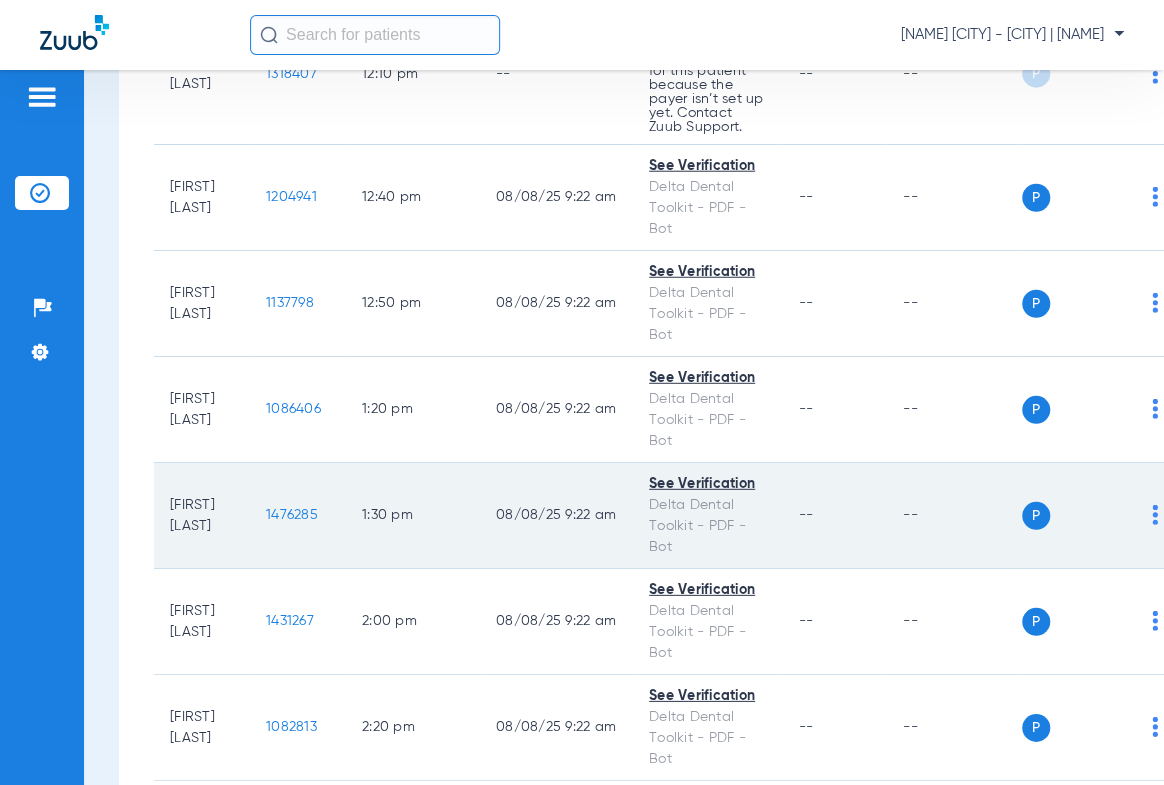 scroll, scrollTop: 2281, scrollLeft: 0, axis: vertical 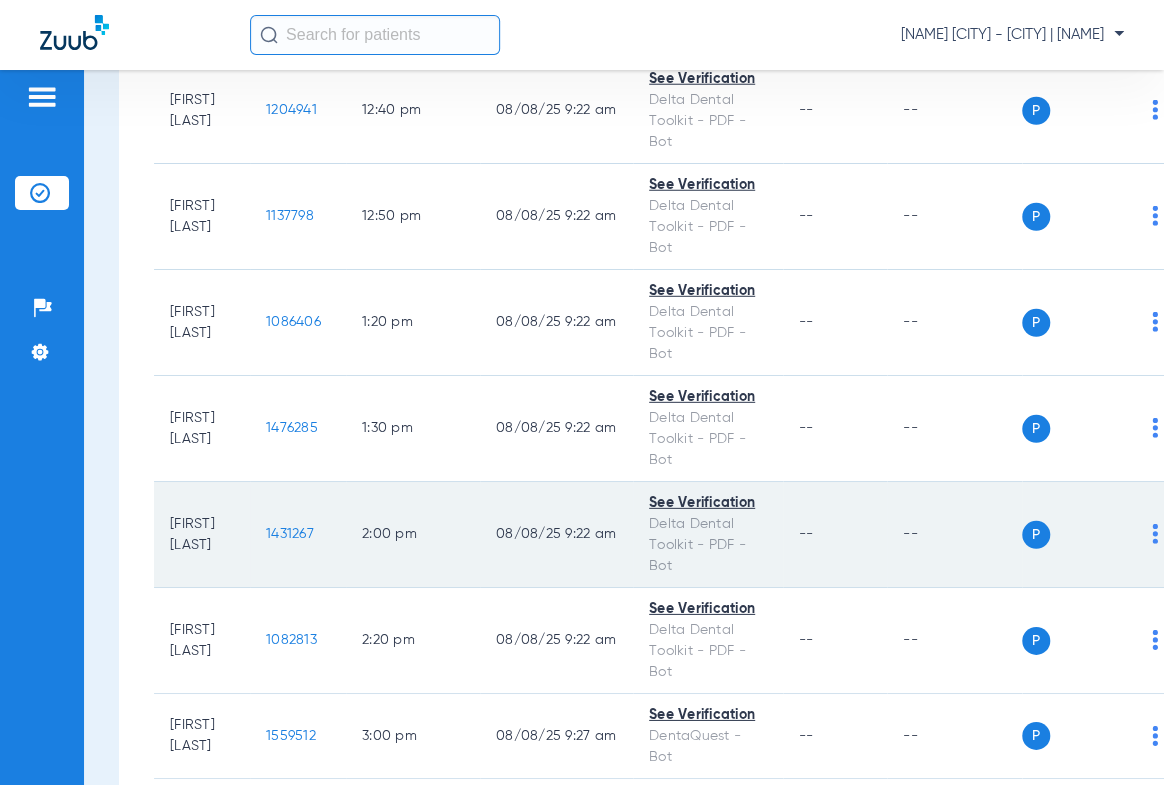 click on "1431267" 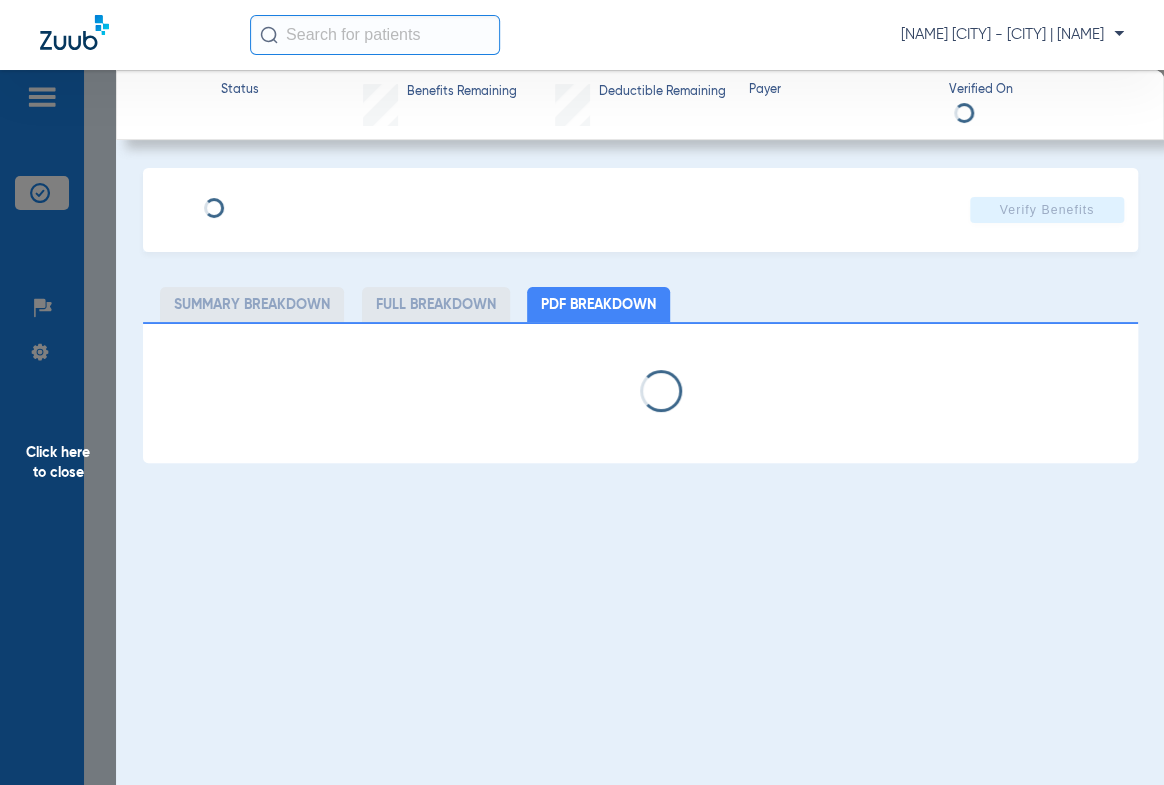 select on "page-width" 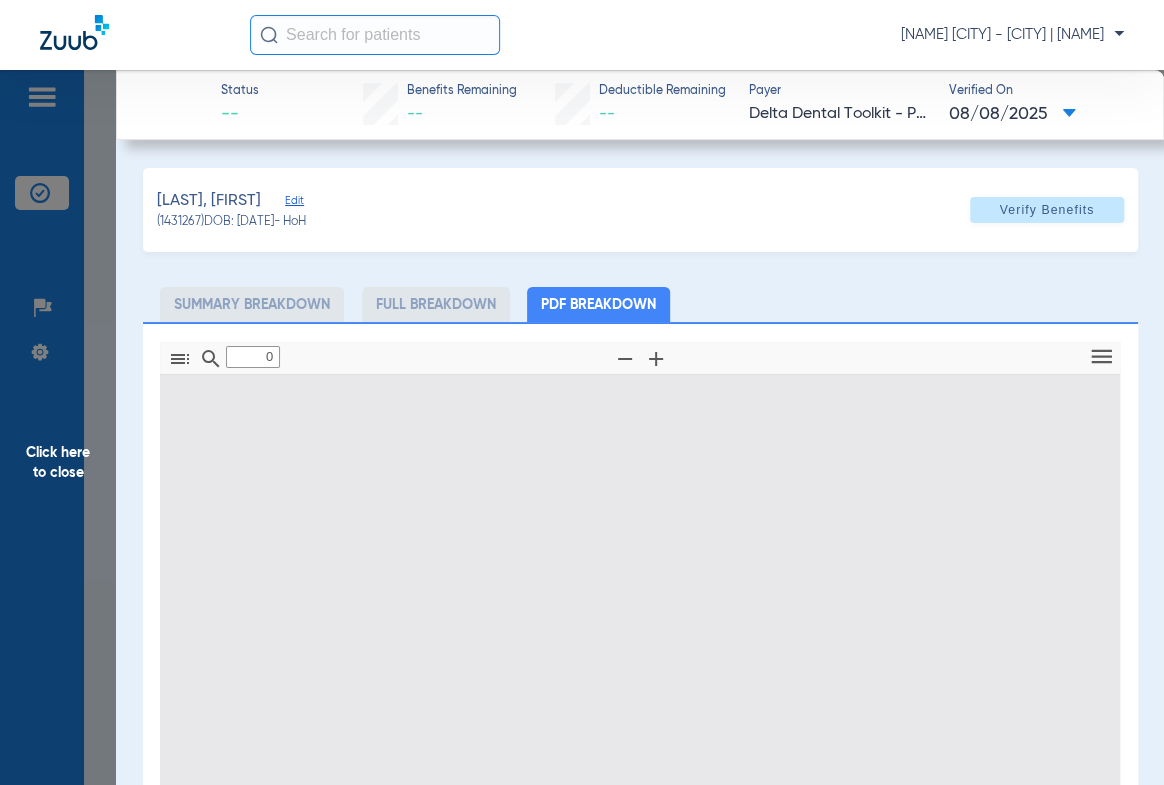 type on "1" 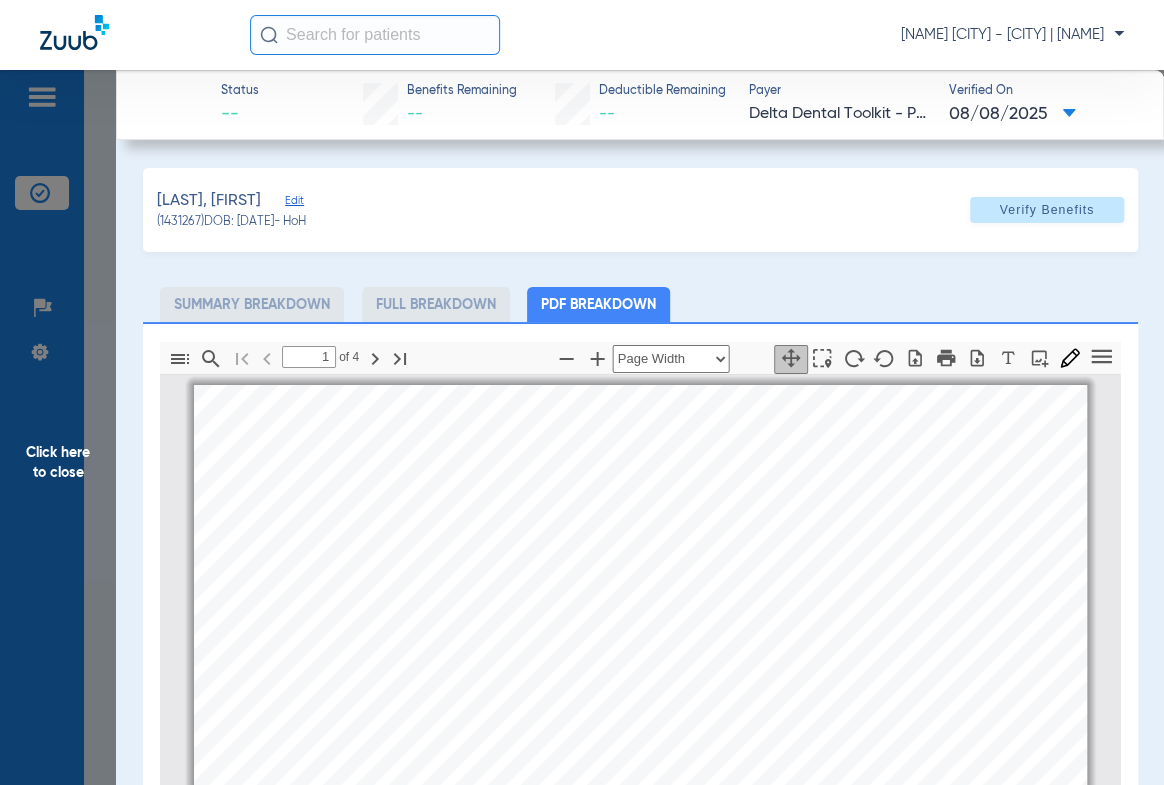 scroll, scrollTop: 9, scrollLeft: 0, axis: vertical 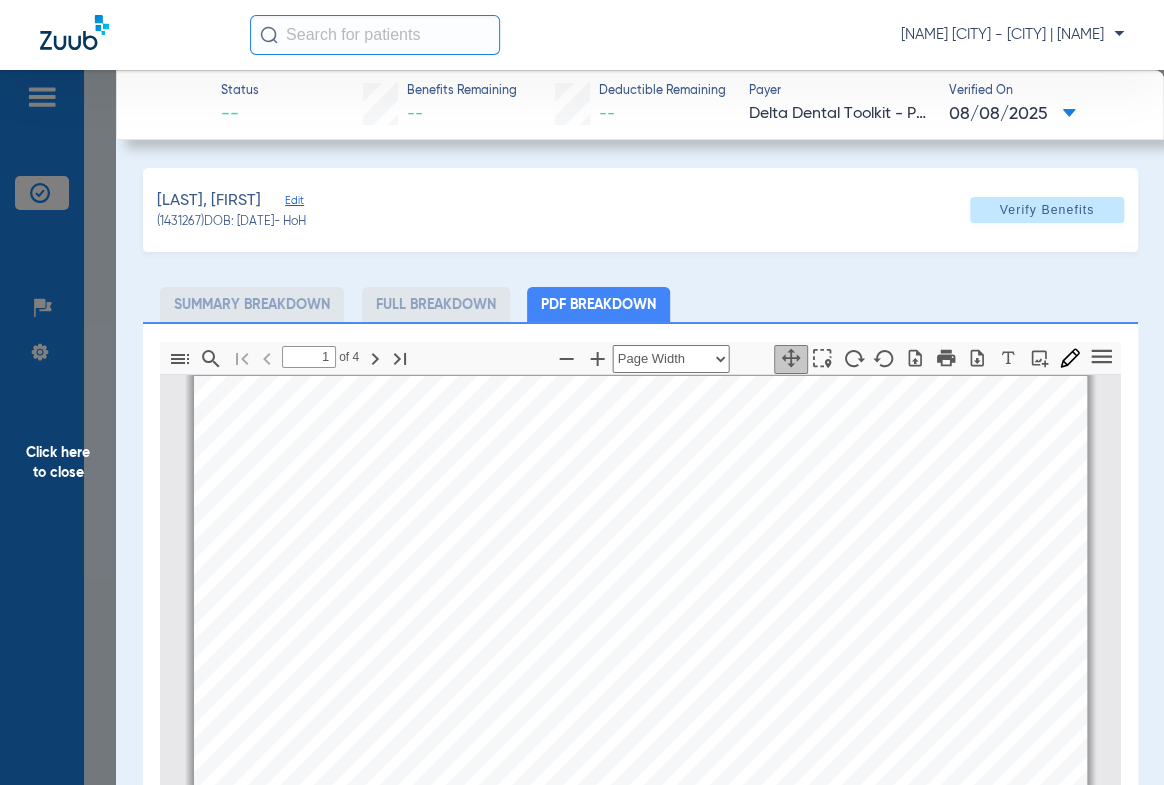 drag, startPoint x: 74, startPoint y: 463, endPoint x: 152, endPoint y: 473, distance: 78.63841 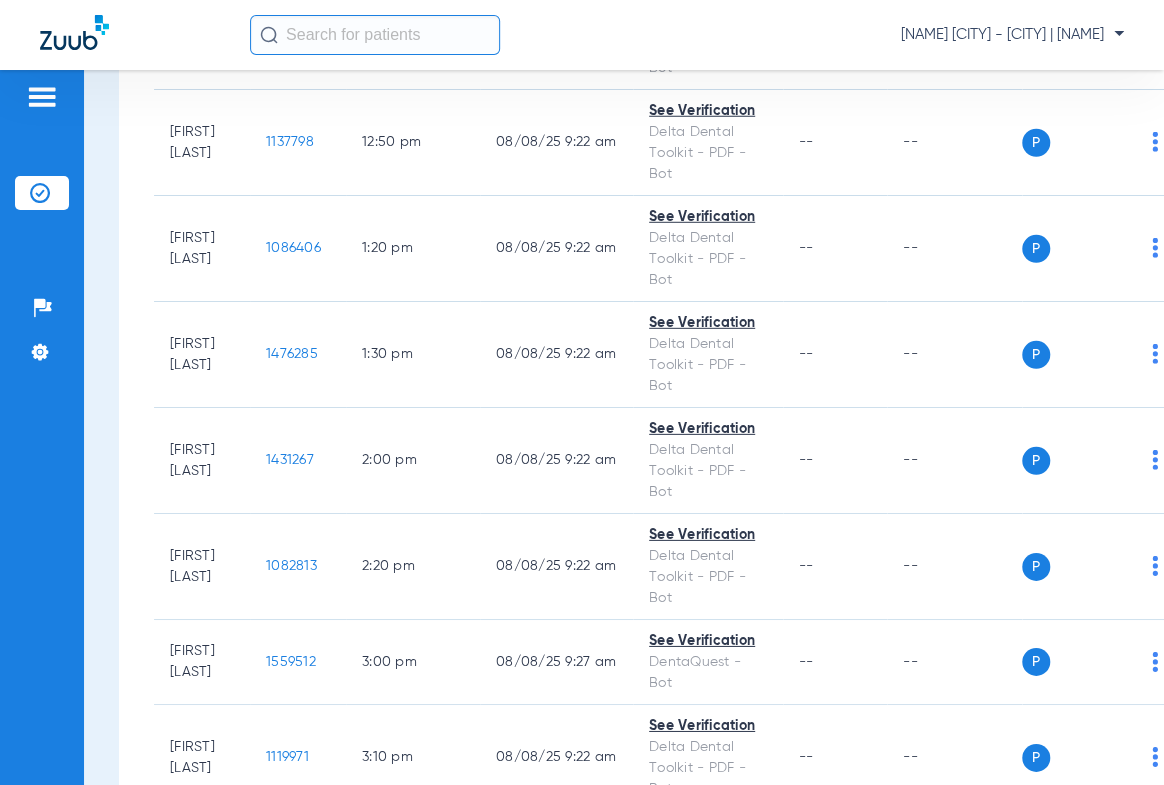scroll, scrollTop: 2554, scrollLeft: 0, axis: vertical 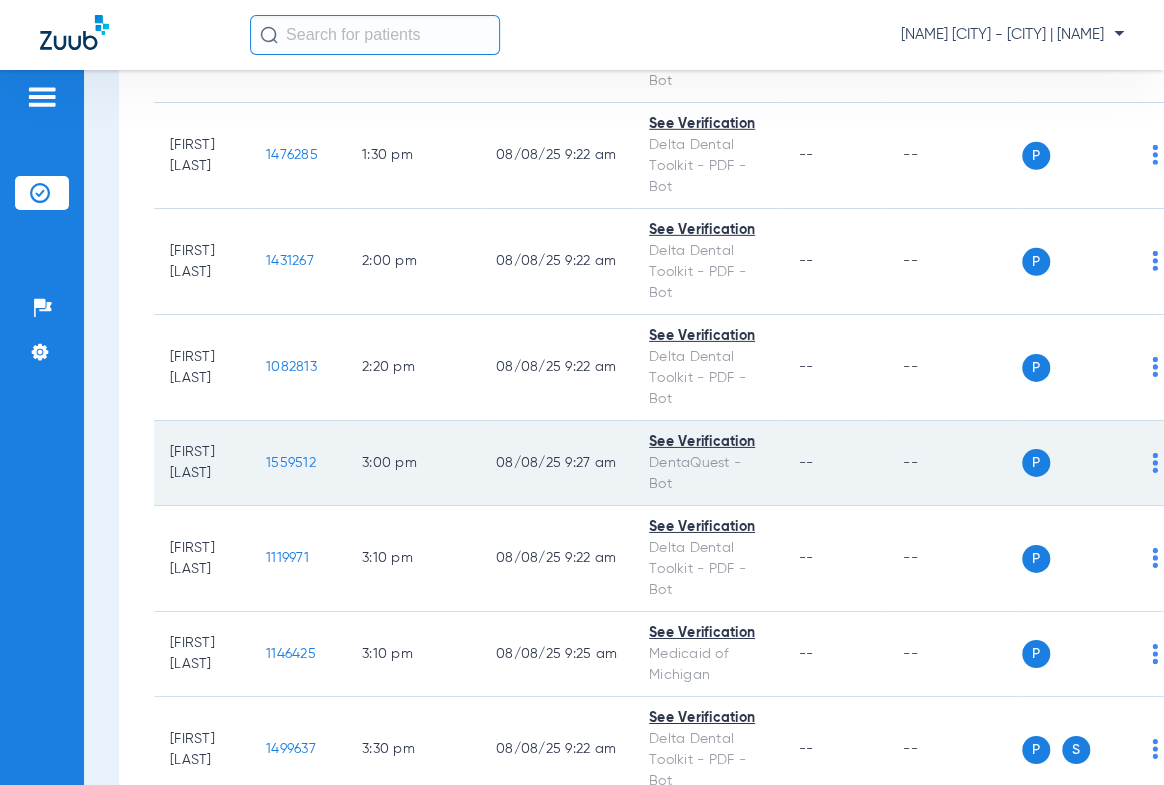 click on "1559512" 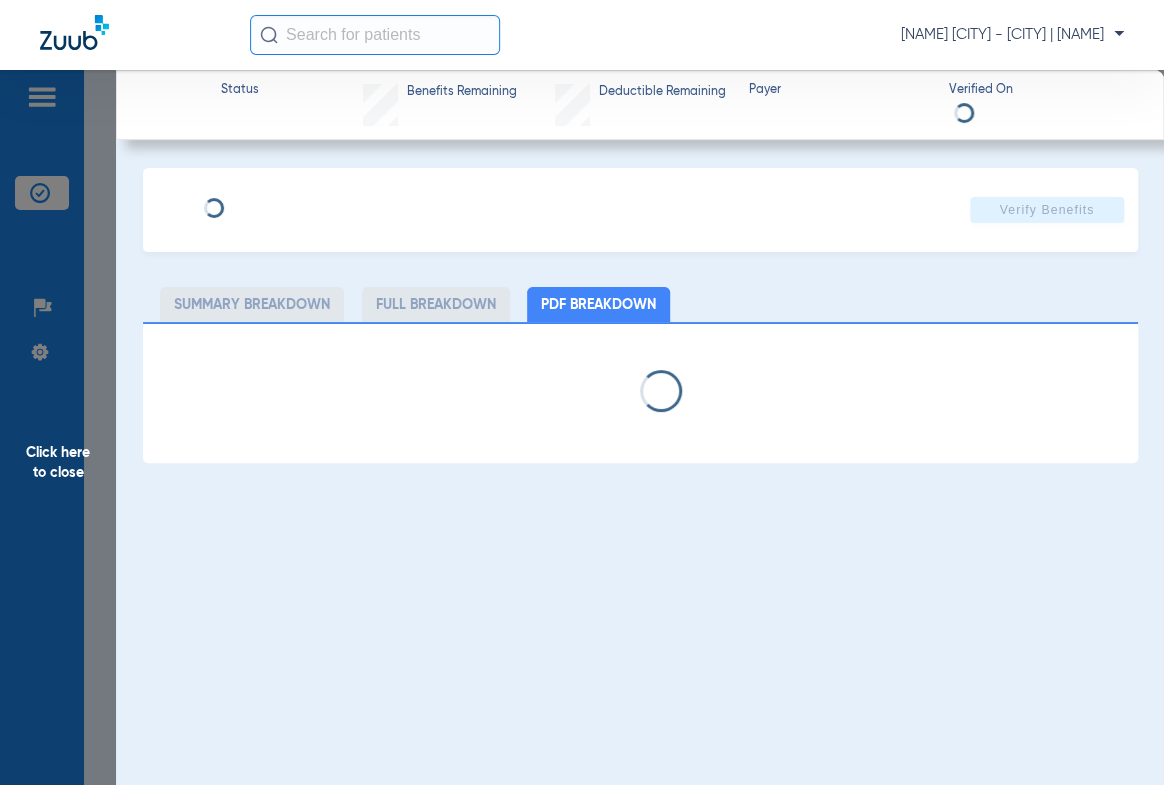 select on "page-width" 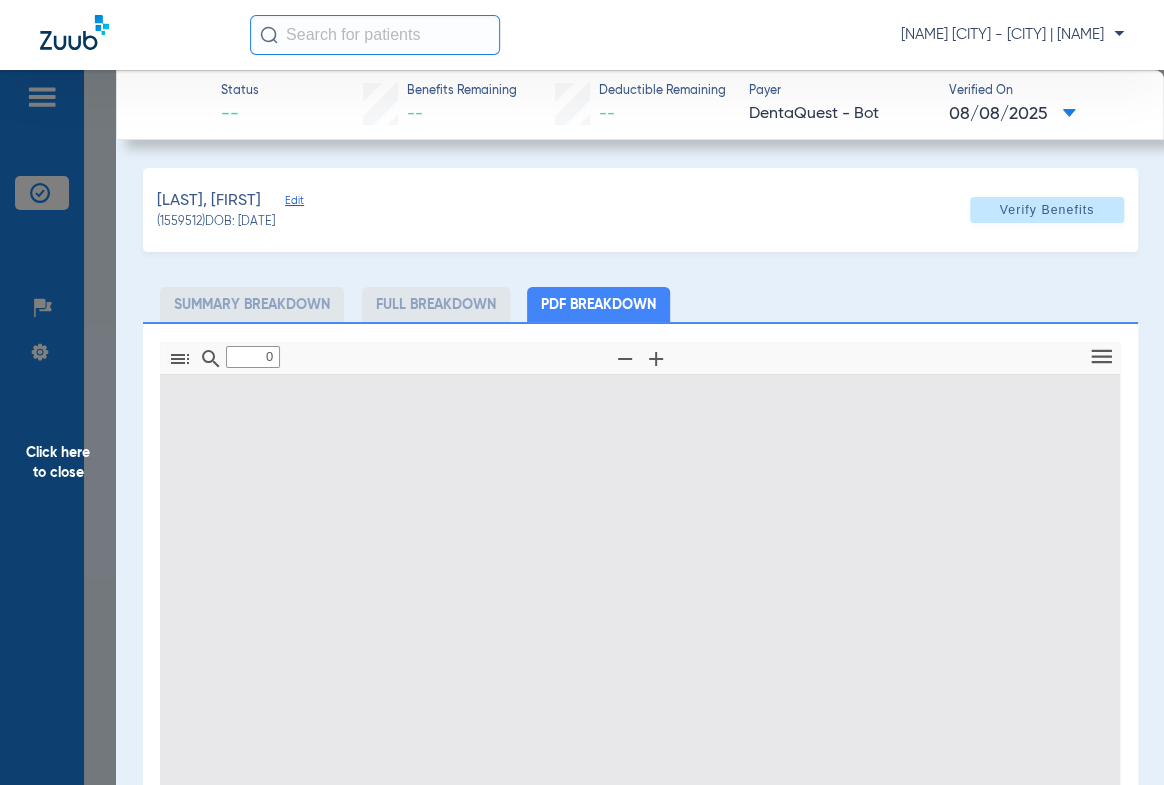 type on "1" 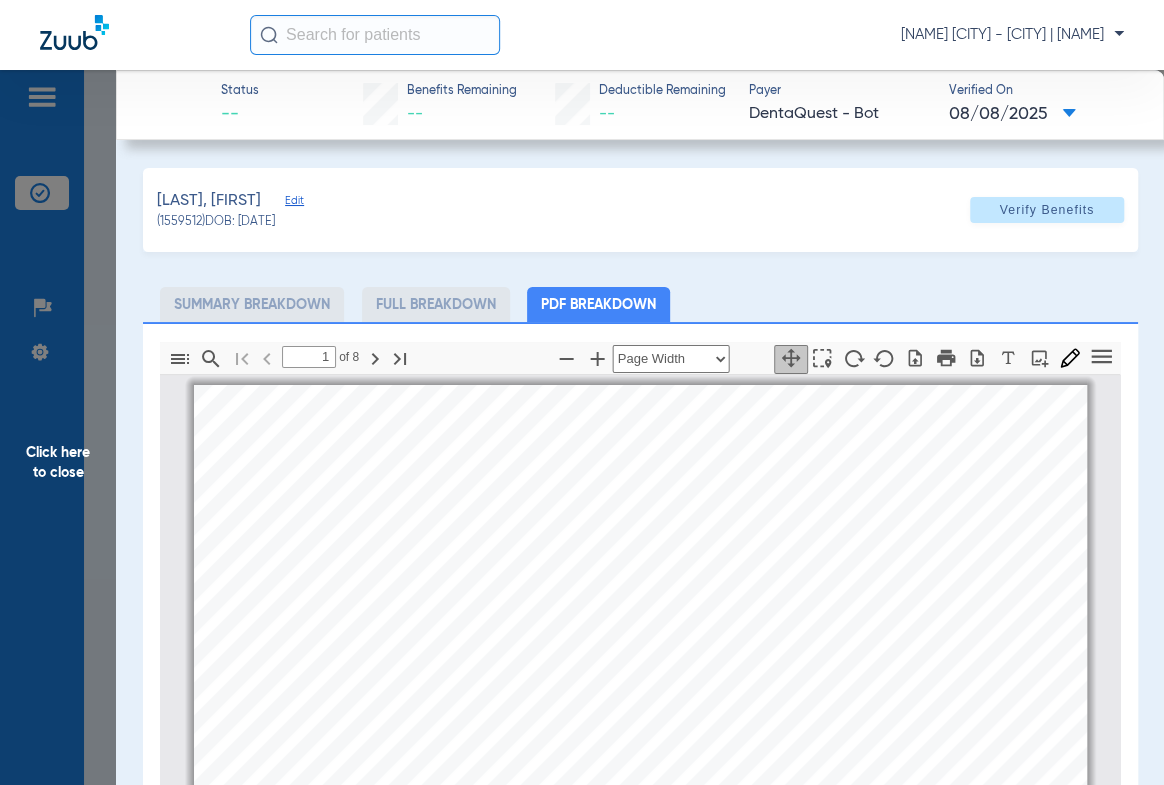scroll, scrollTop: 9, scrollLeft: 0, axis: vertical 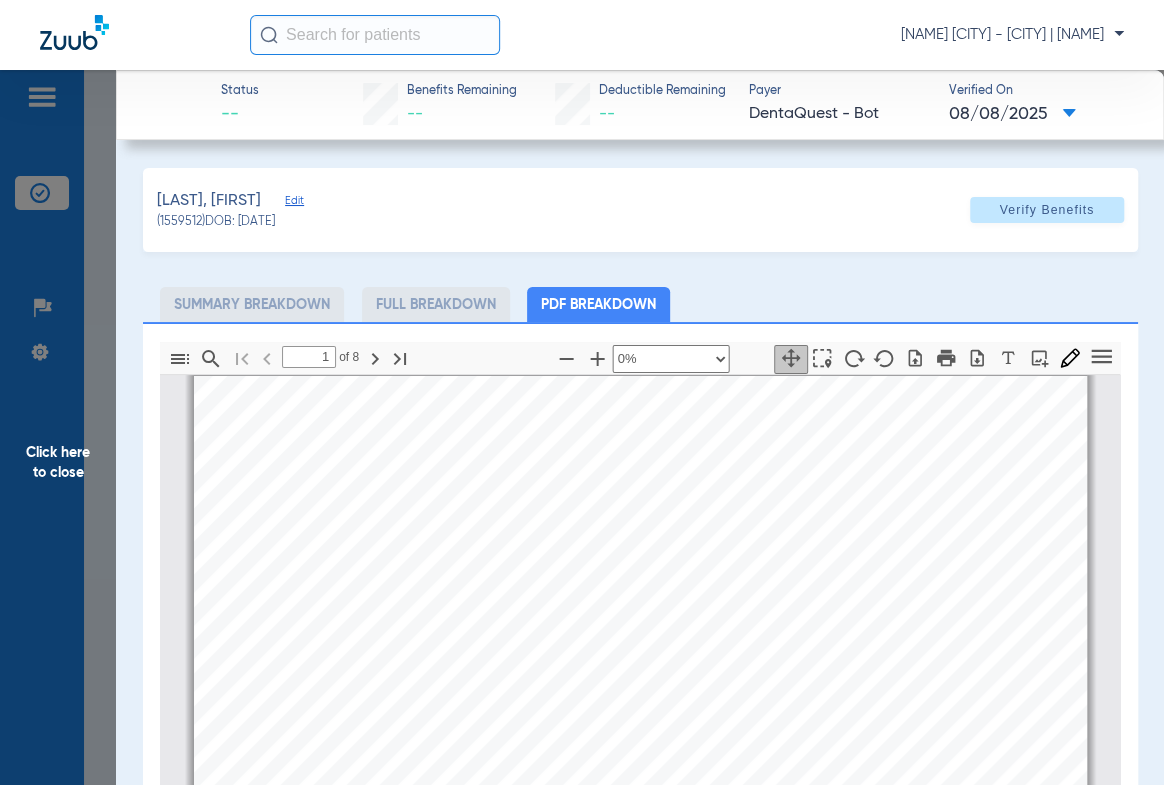 select on "custom" 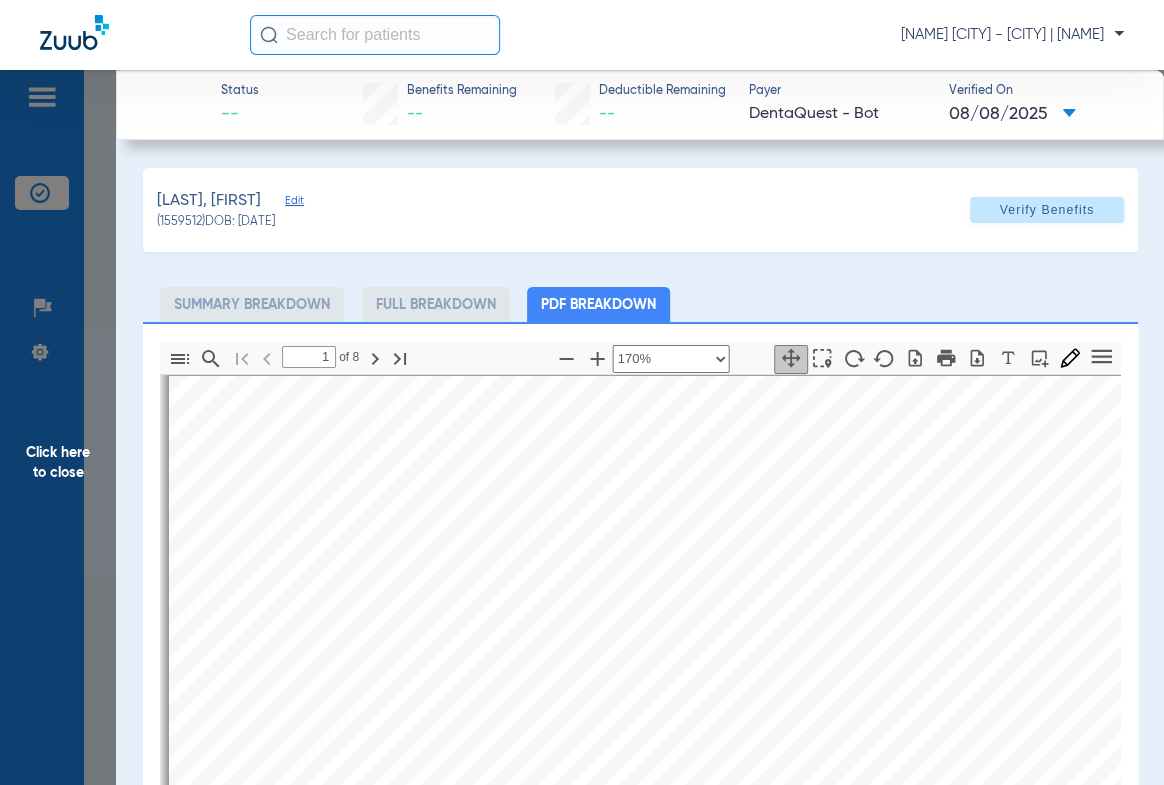 scroll, scrollTop: 767, scrollLeft: 847, axis: both 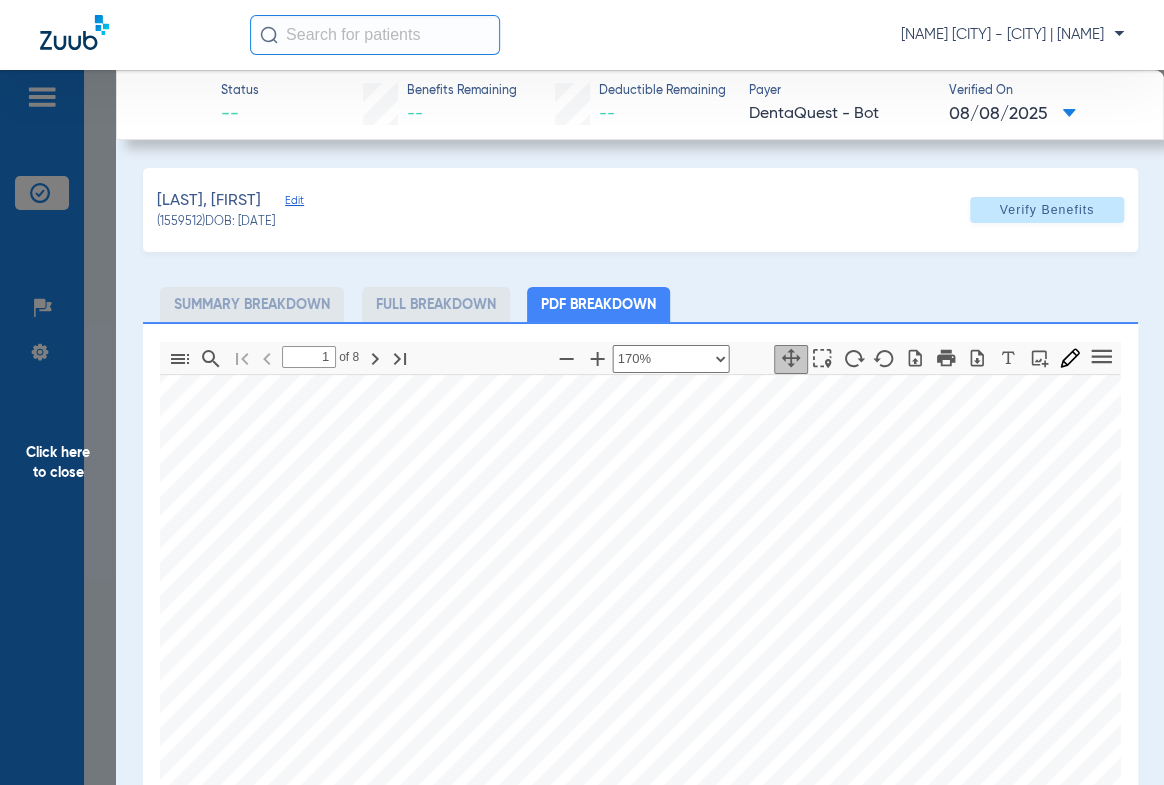 type on "1" 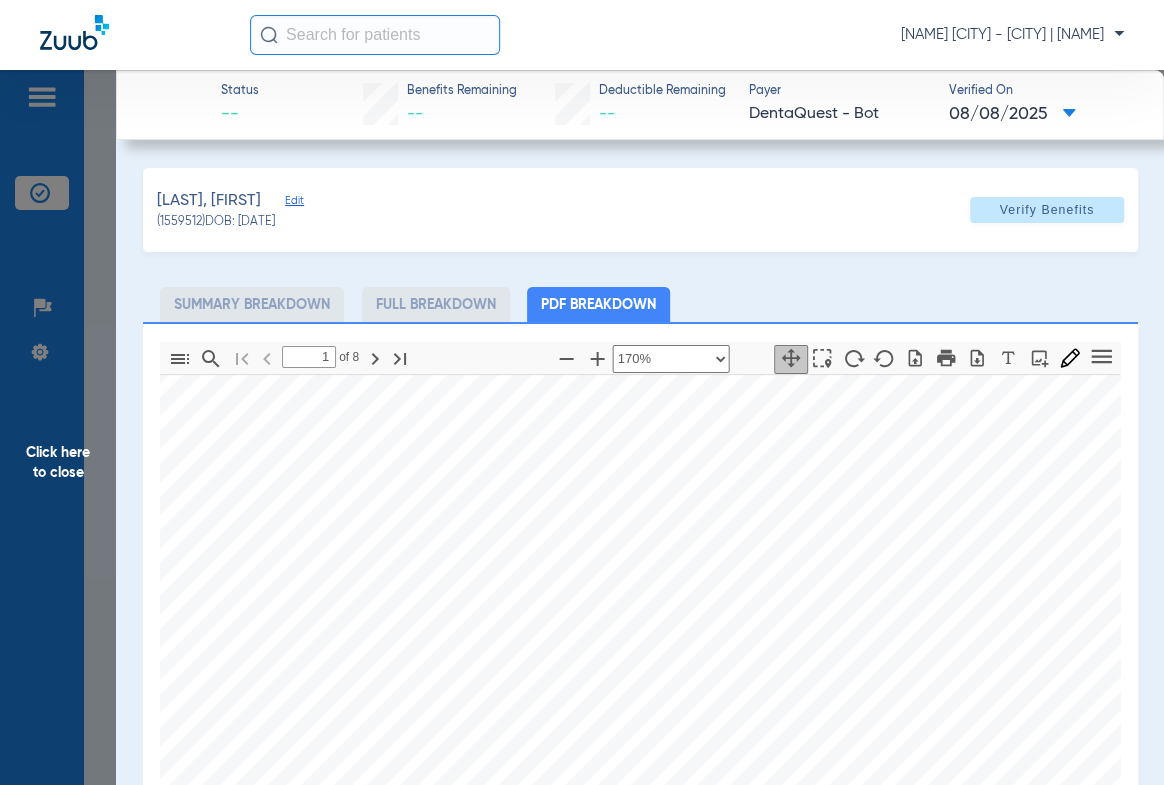 select on "custom" 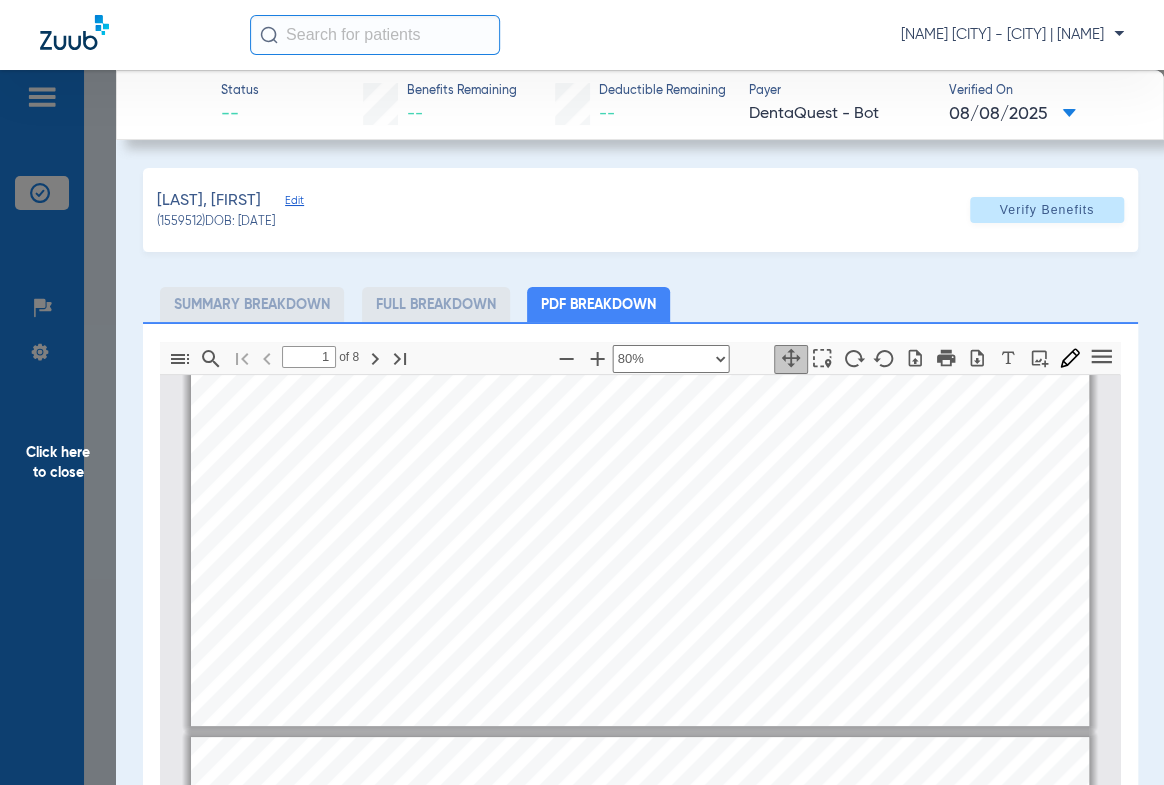 type on "2" 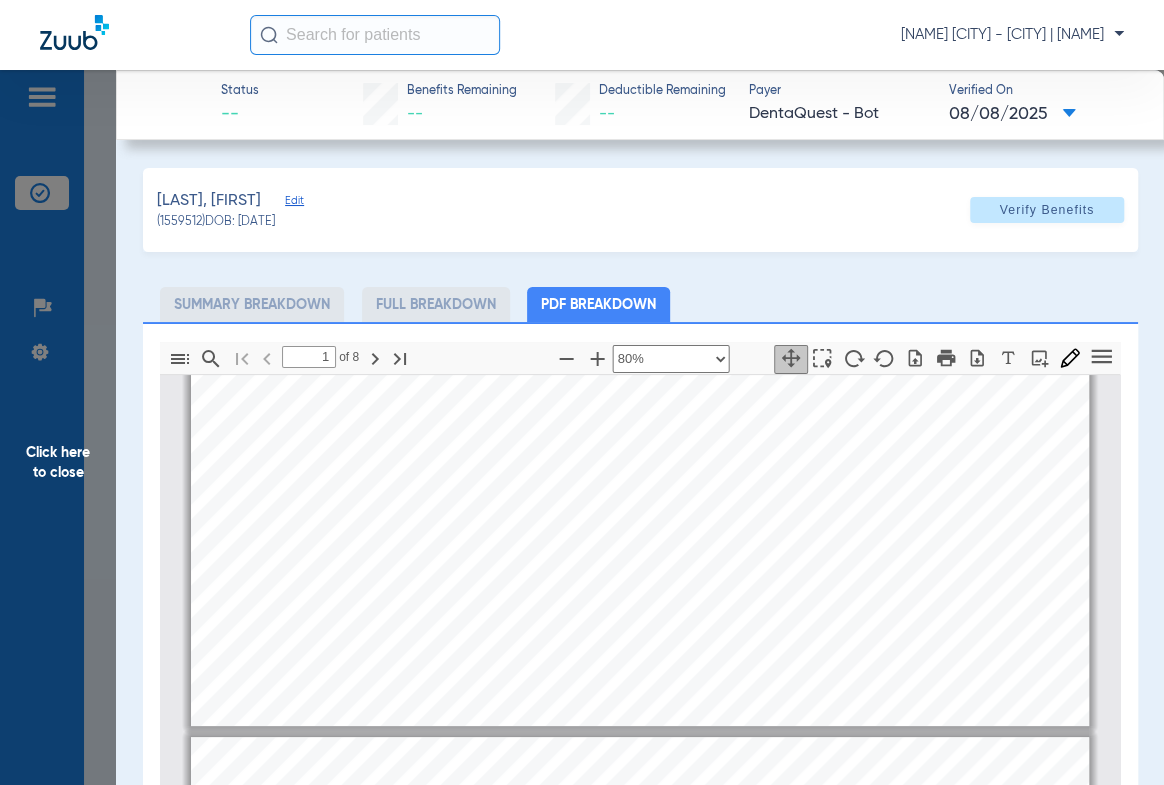 select on "custom" 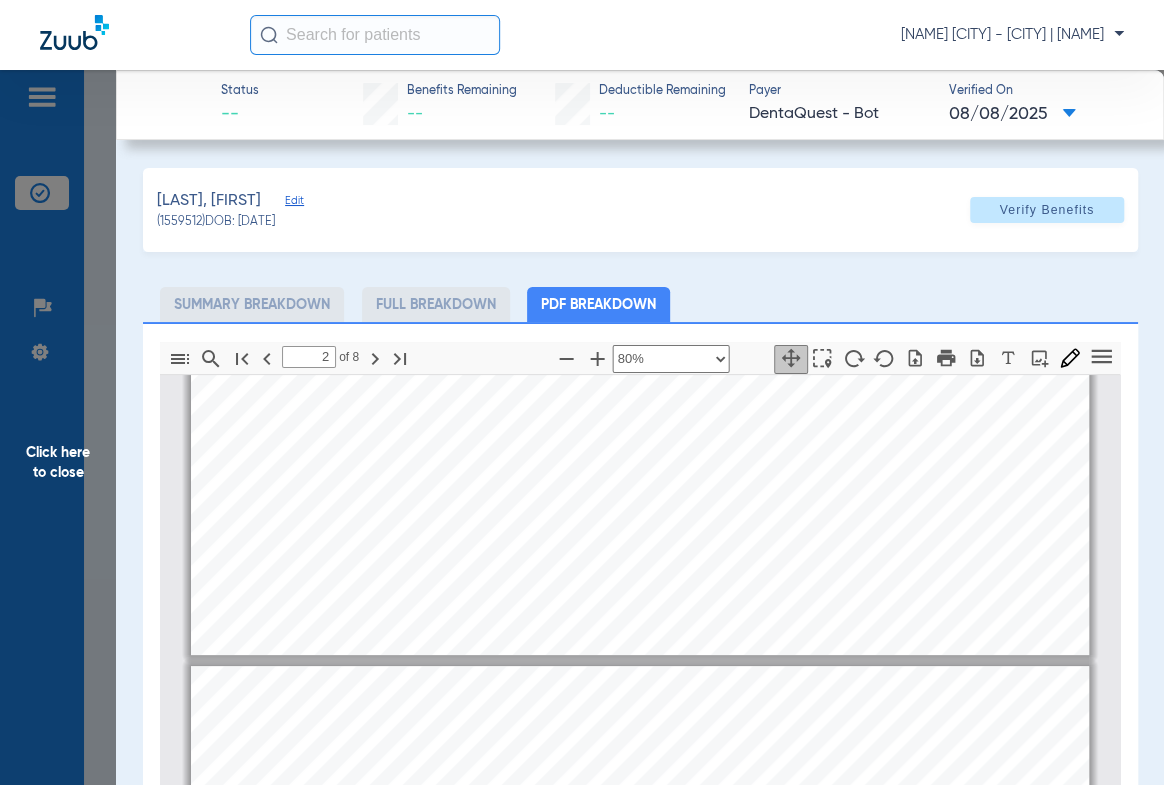 type on "1" 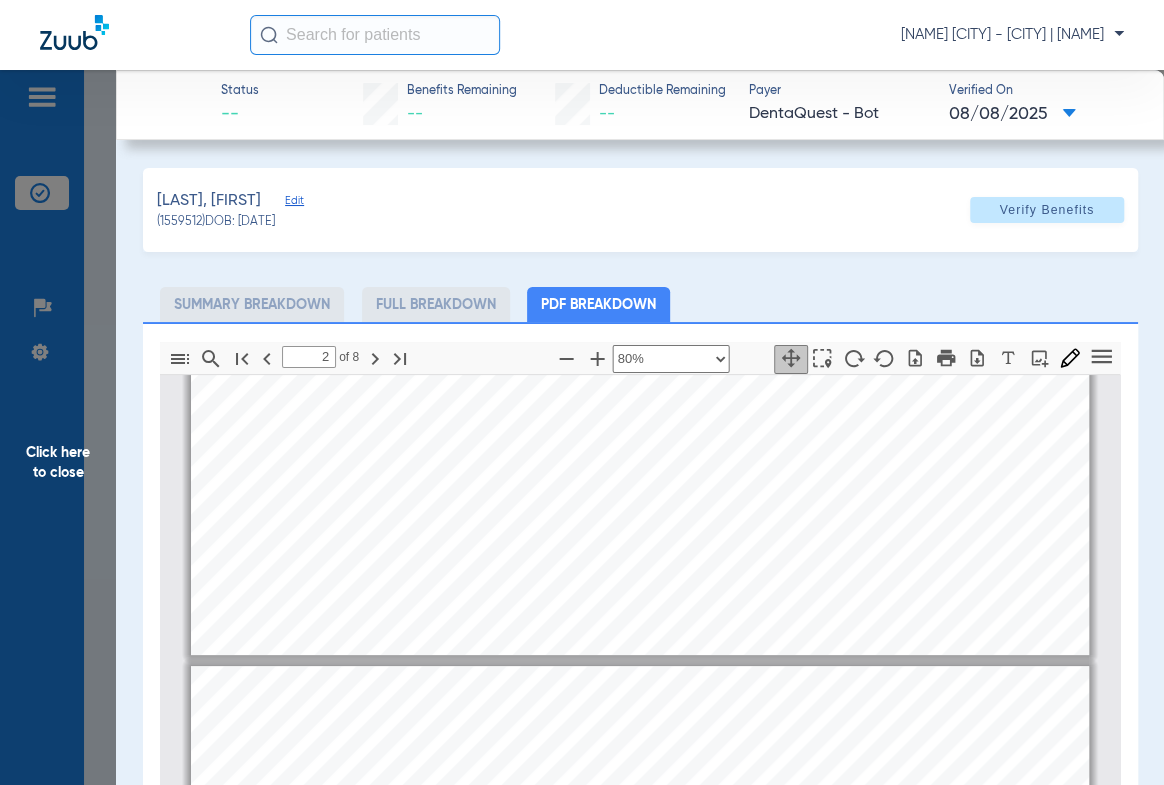select on "custom" 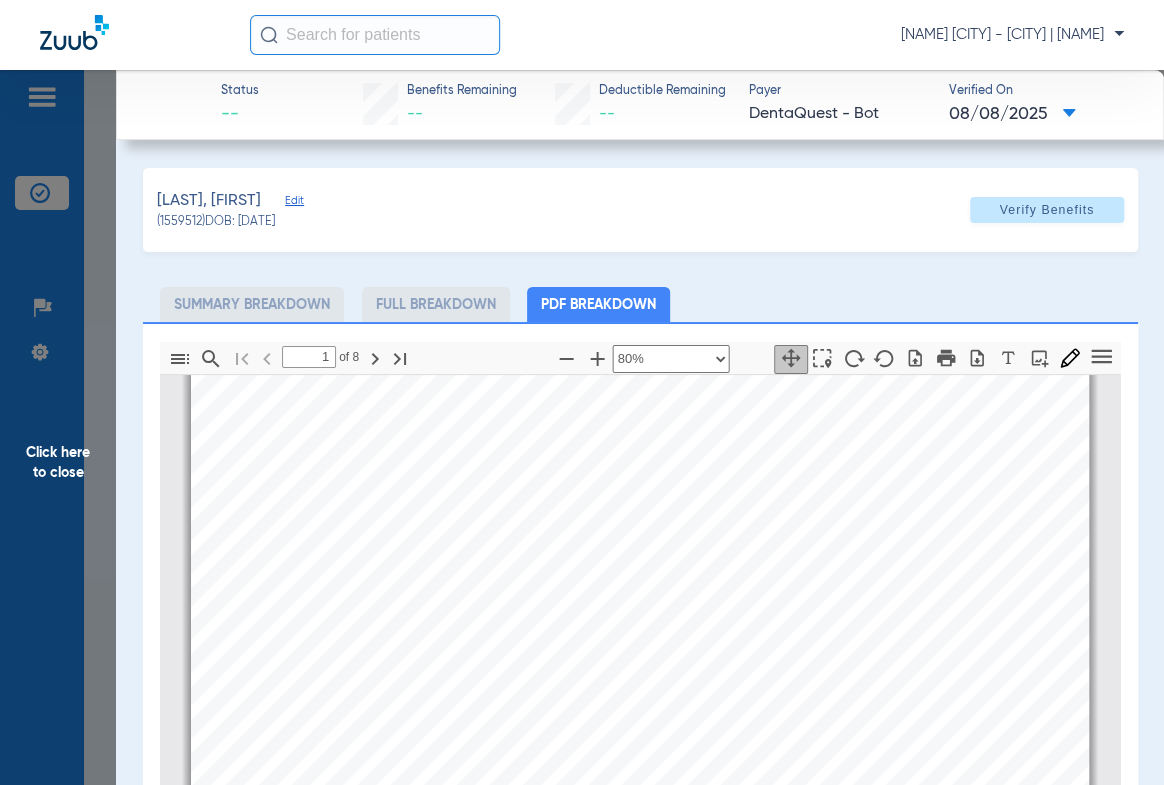 scroll, scrollTop: 0, scrollLeft: 0, axis: both 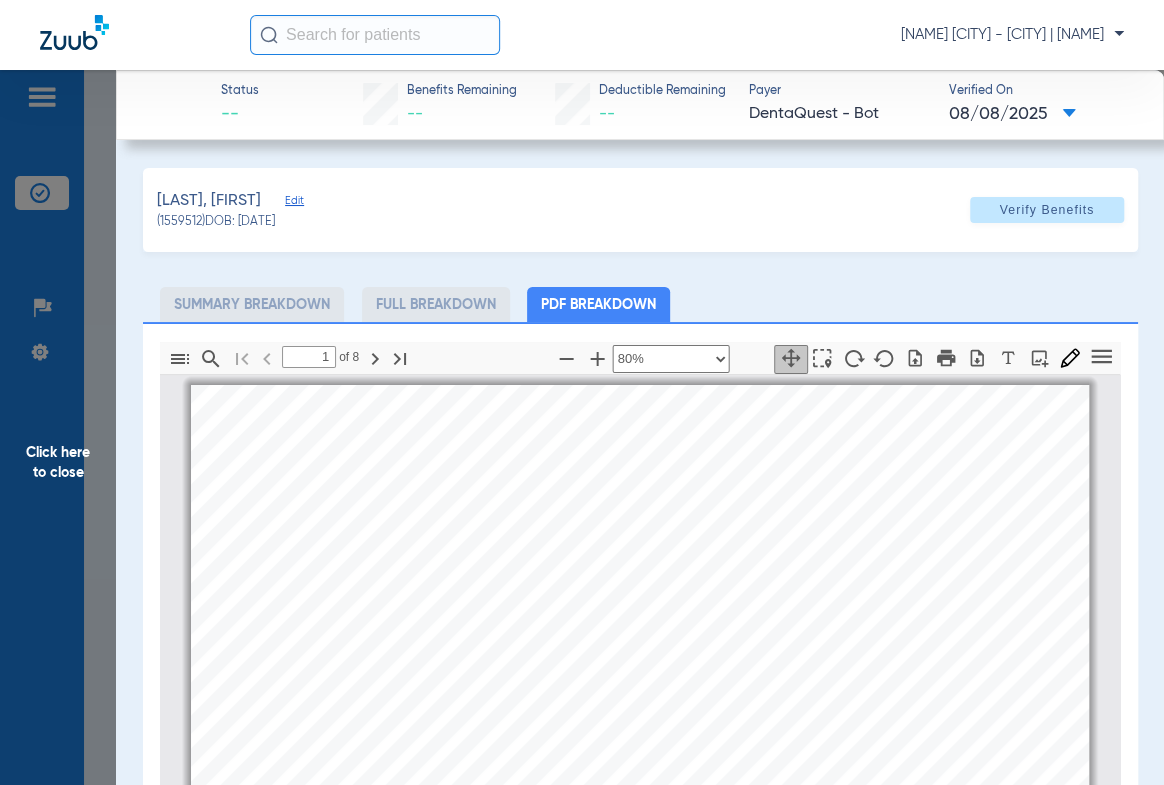 drag, startPoint x: 66, startPoint y: 449, endPoint x: 1120, endPoint y: 497, distance: 1055.0924 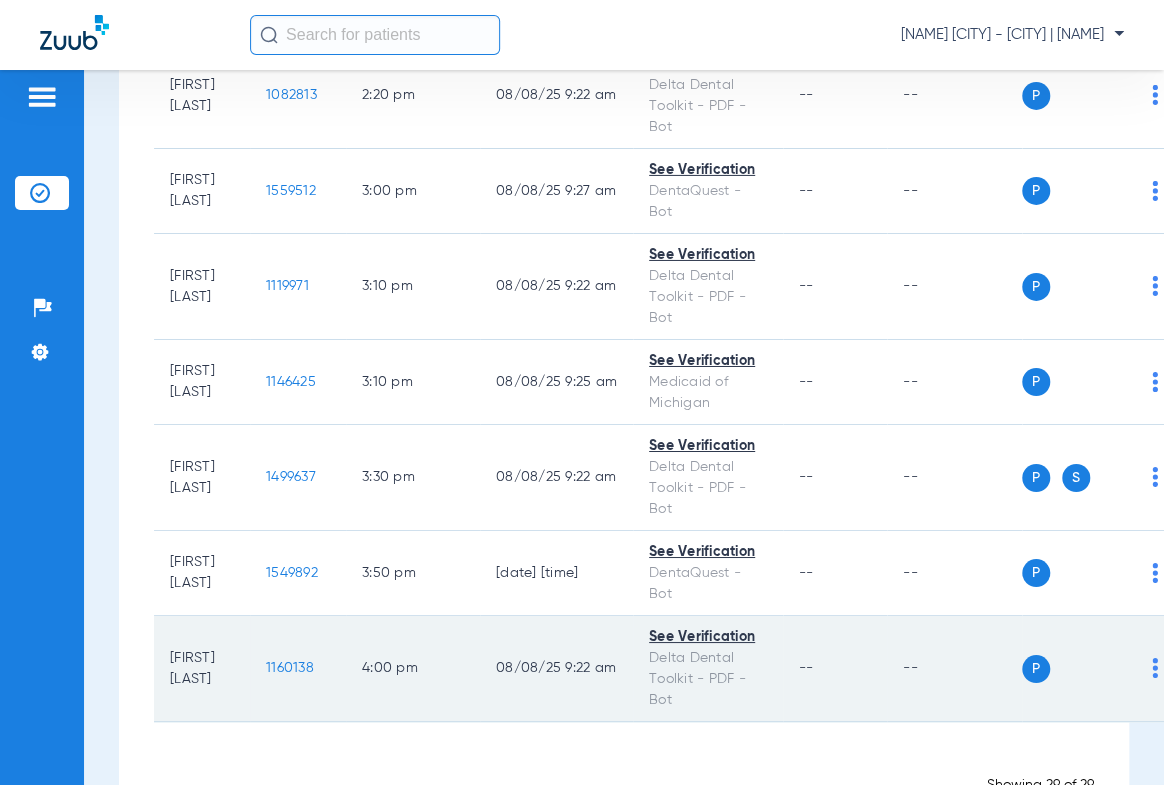 scroll, scrollTop: 2827, scrollLeft: 0, axis: vertical 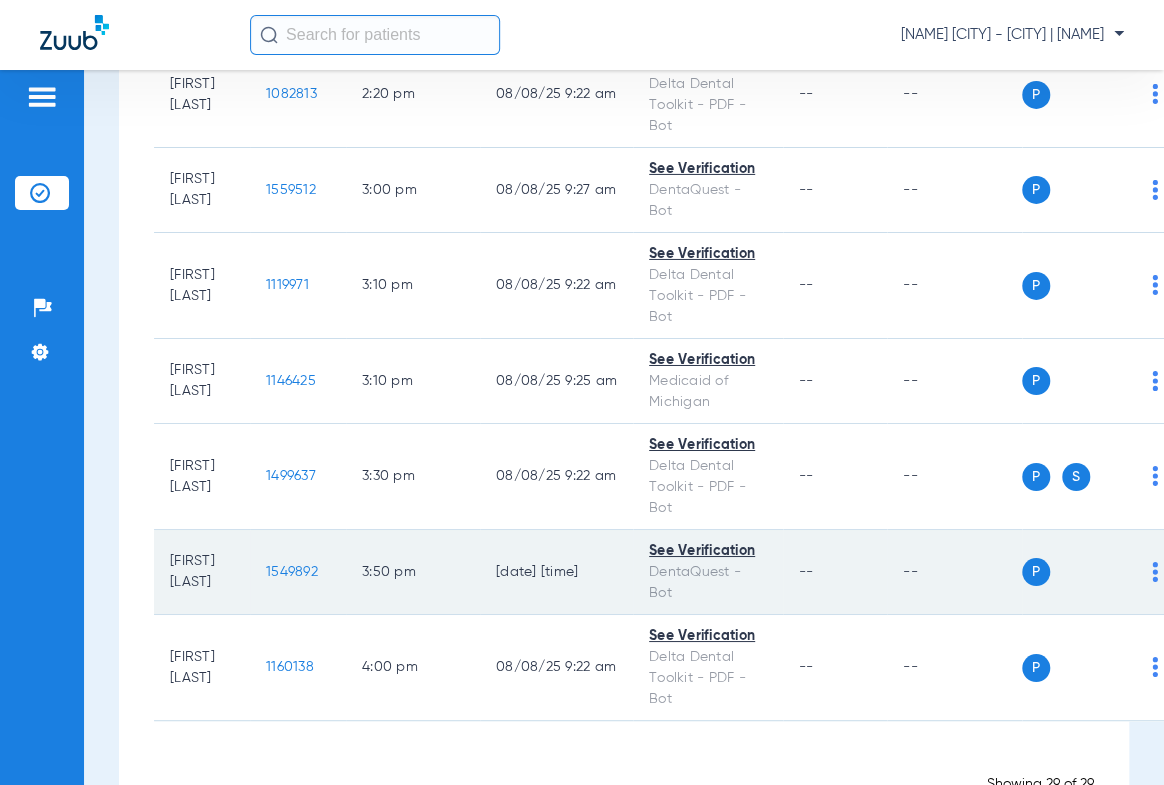click on "1549892" 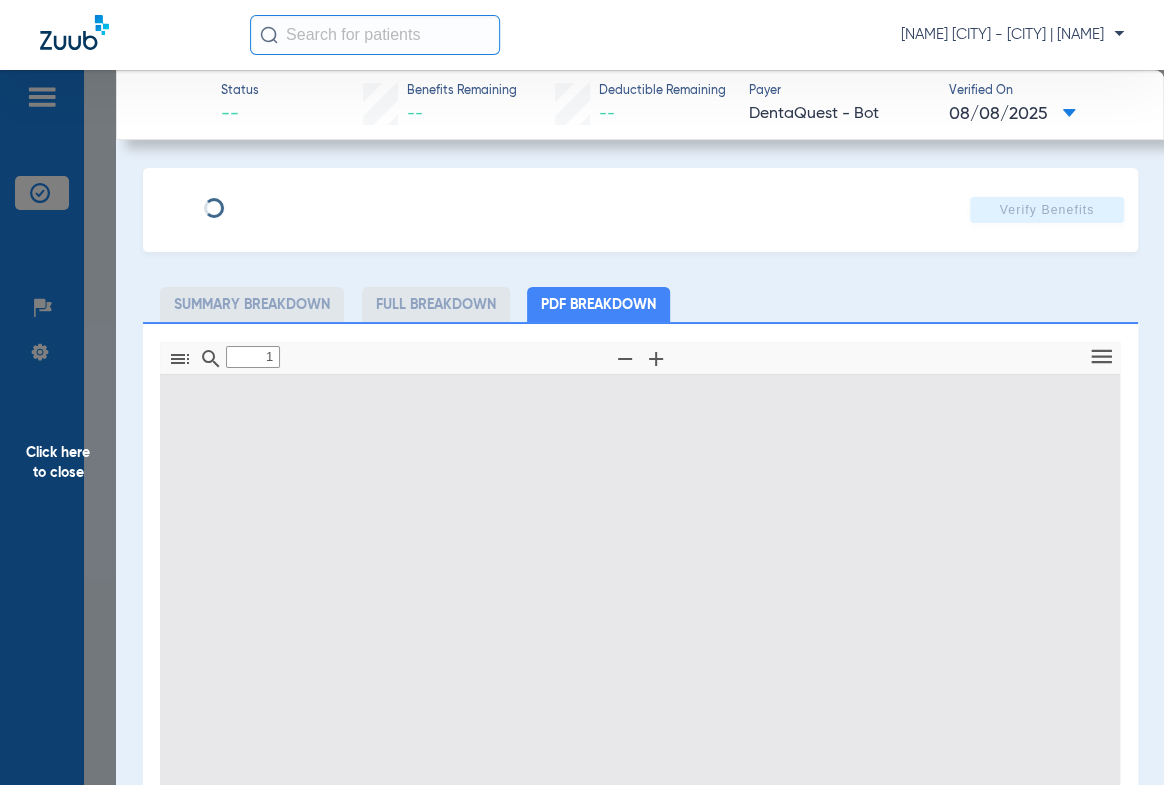 type on "0" 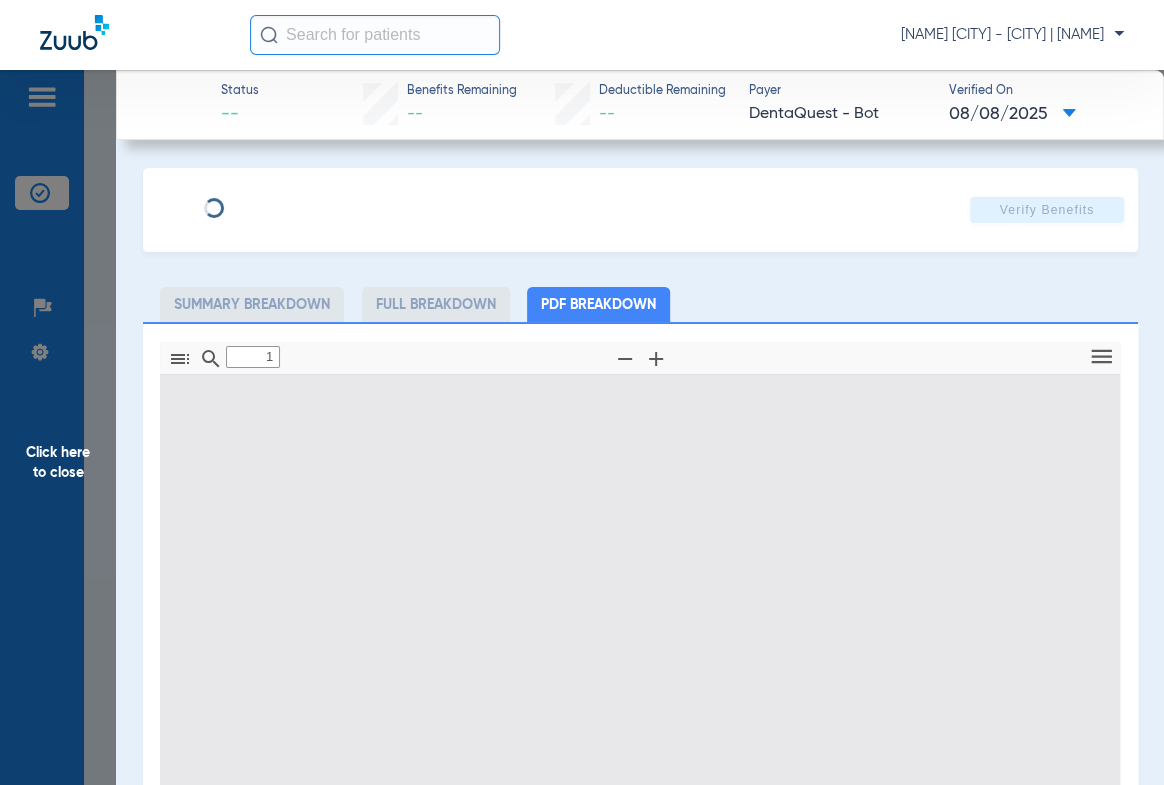 select on "page-width" 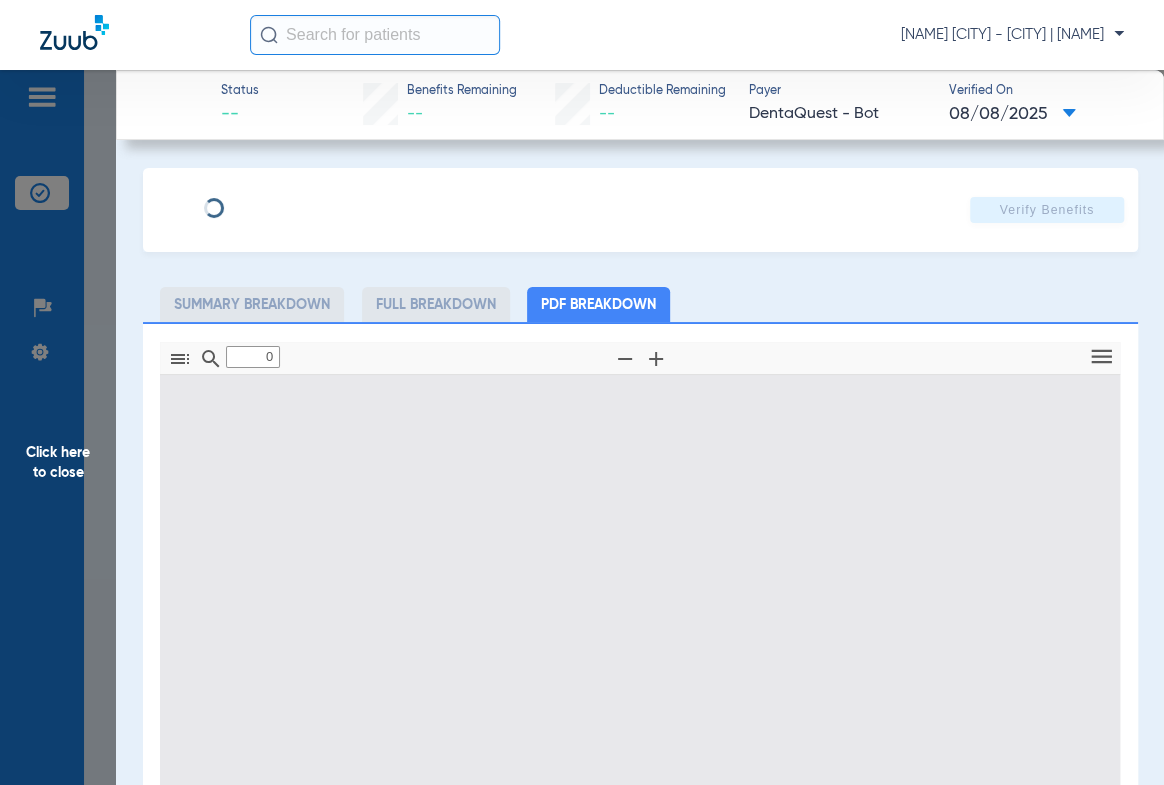 type on "1" 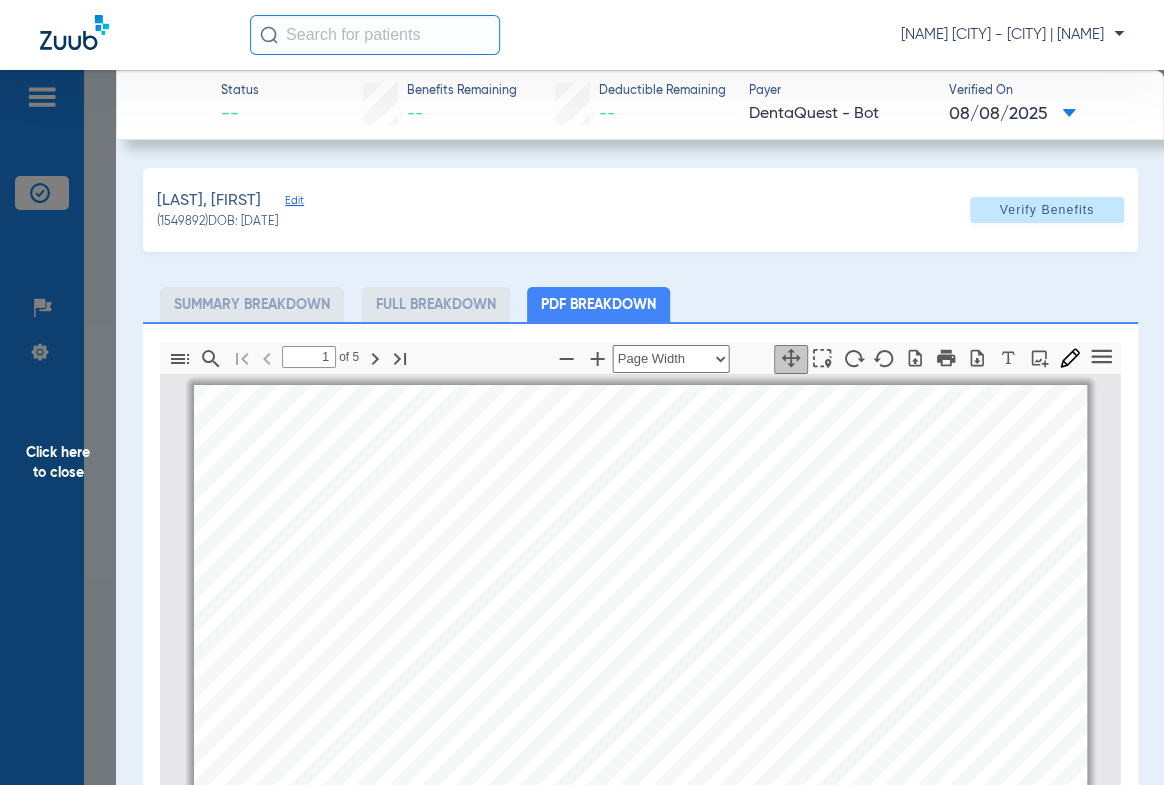 scroll, scrollTop: 9, scrollLeft: 0, axis: vertical 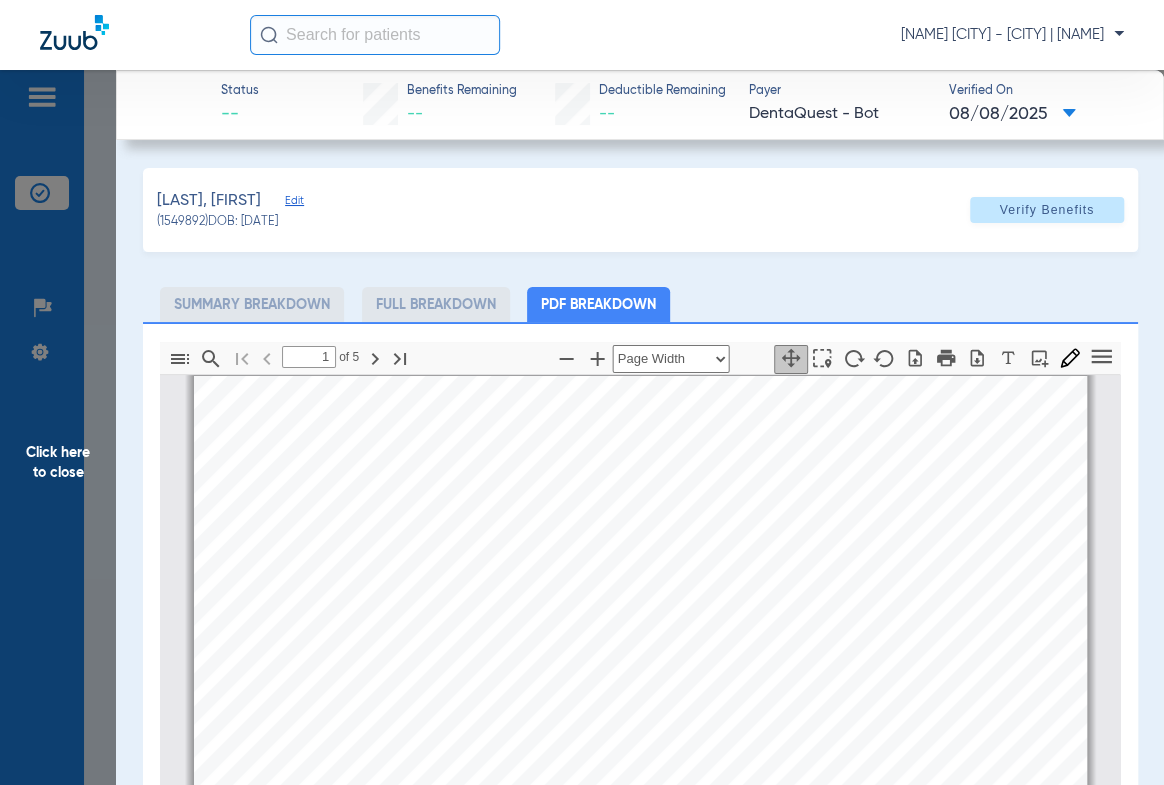 click on "Click here to close" 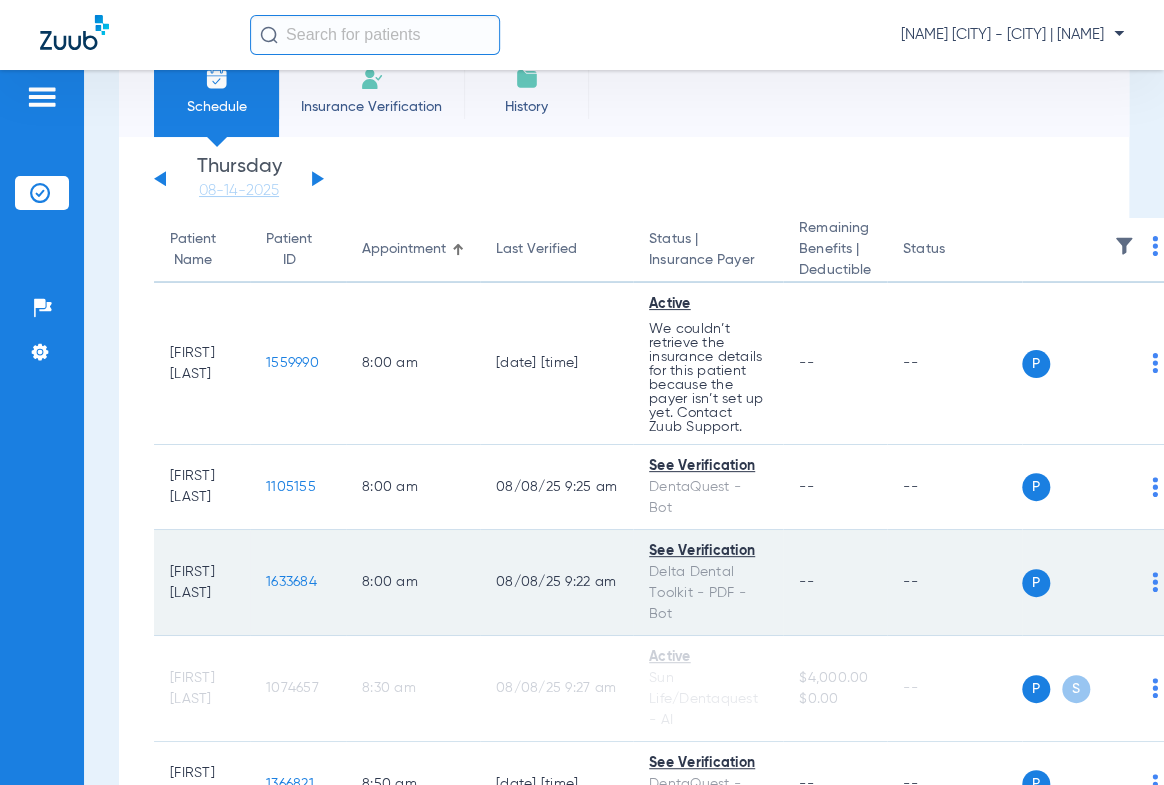 scroll, scrollTop: 90, scrollLeft: 0, axis: vertical 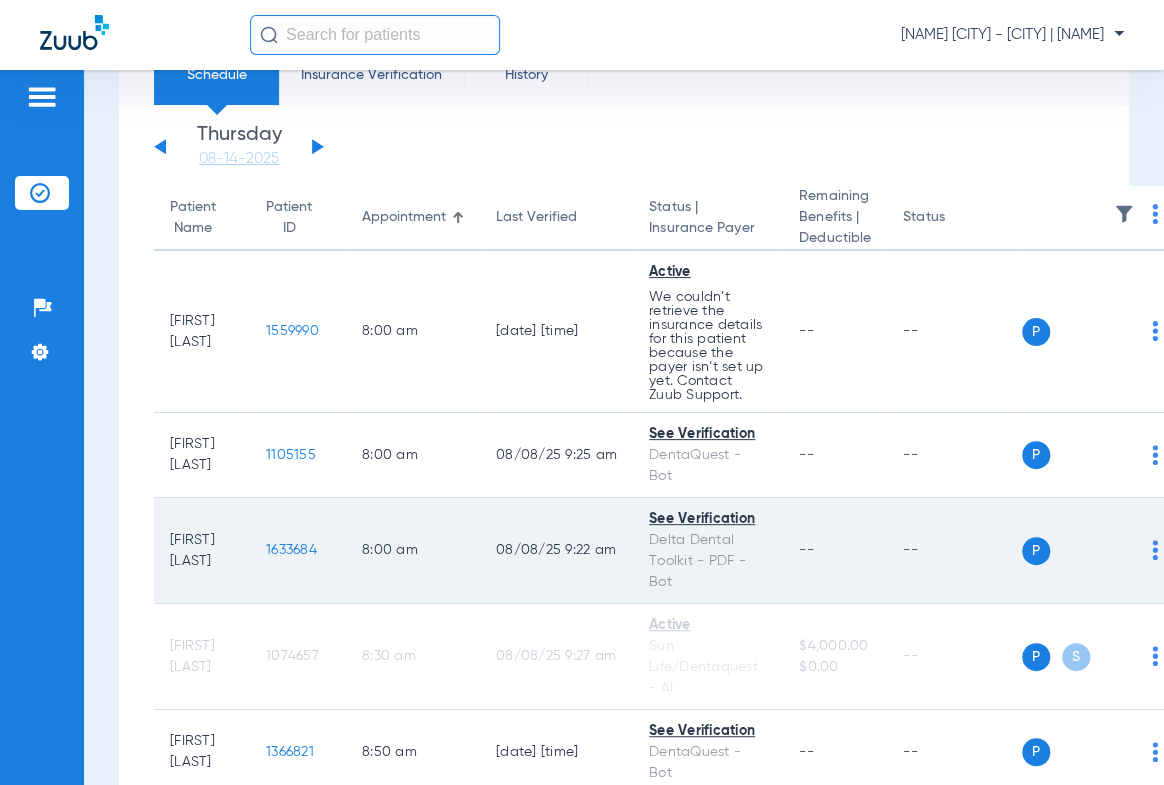 click on "1633684" 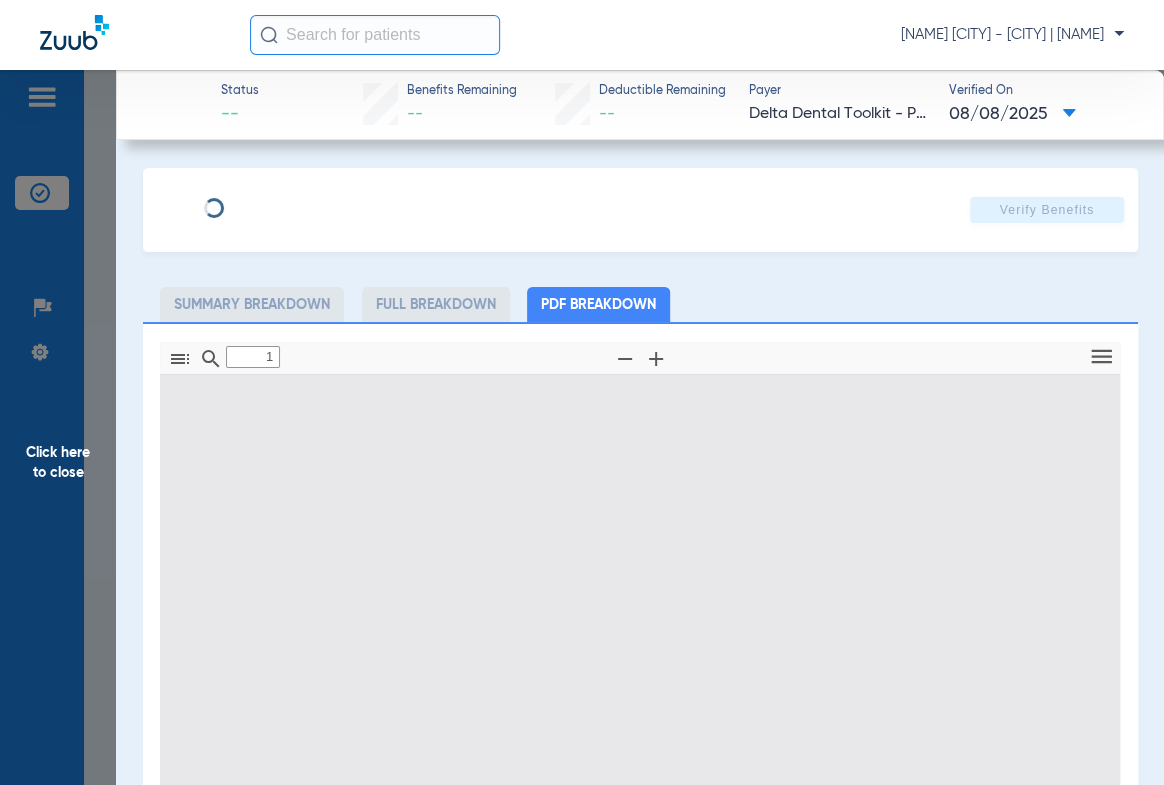type on "0" 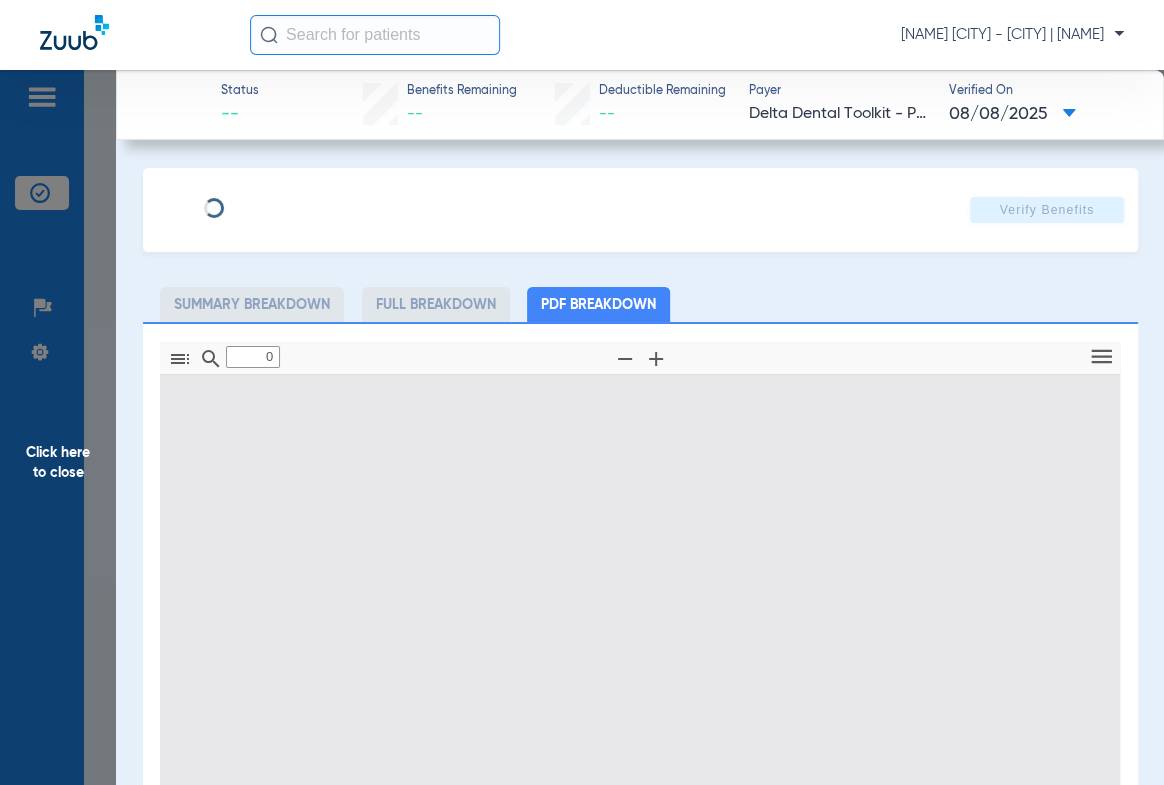 type on "1" 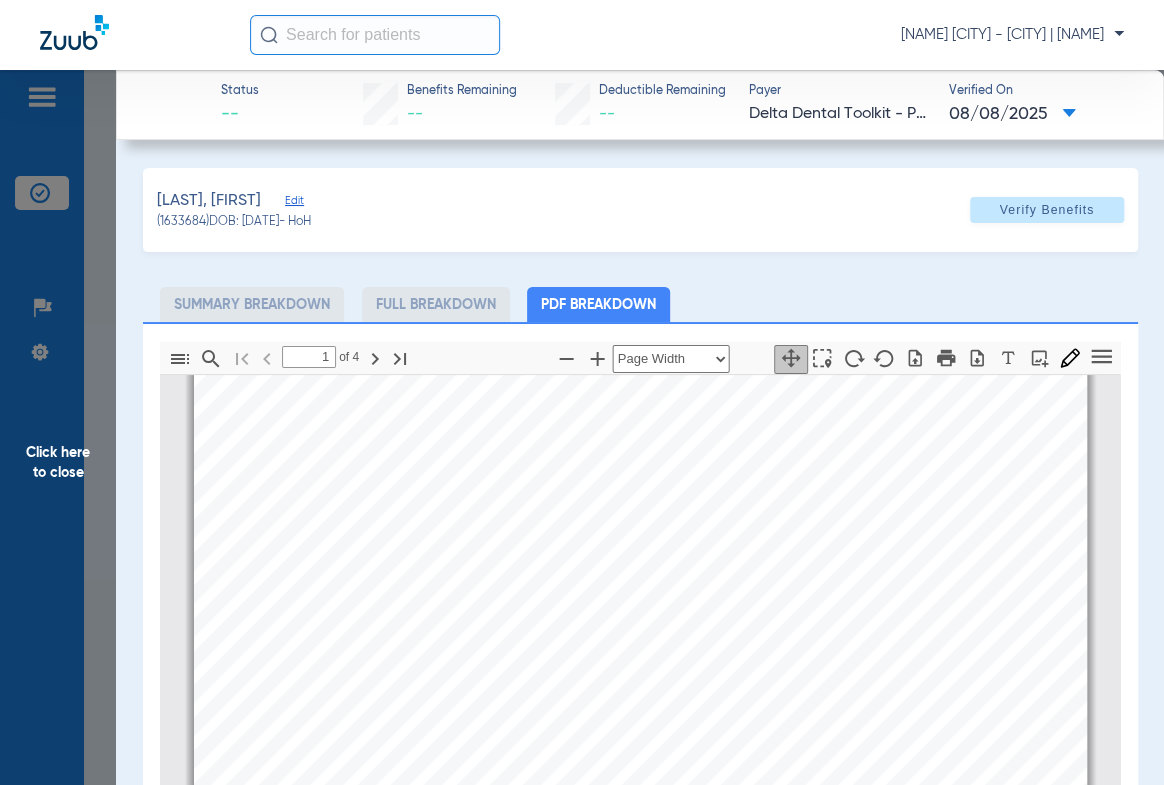 scroll, scrollTop: 9, scrollLeft: 0, axis: vertical 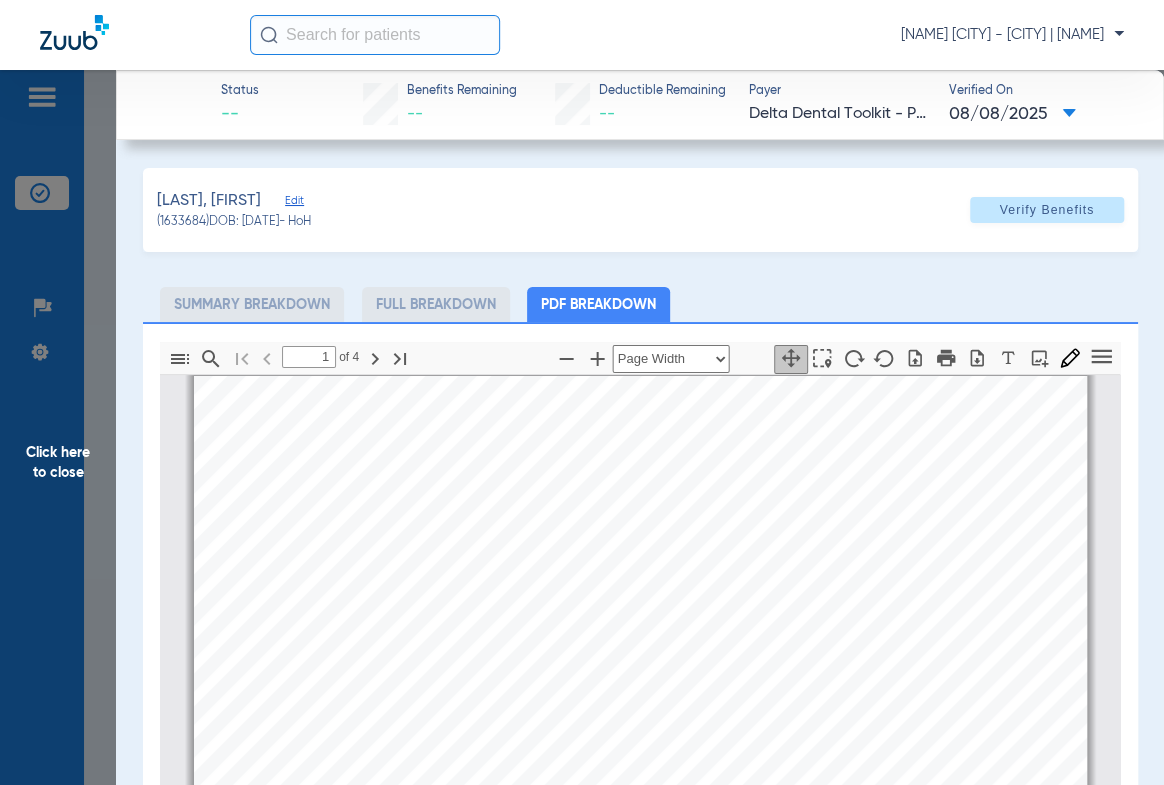 drag, startPoint x: 56, startPoint y: 452, endPoint x: 350, endPoint y: 476, distance: 294.97797 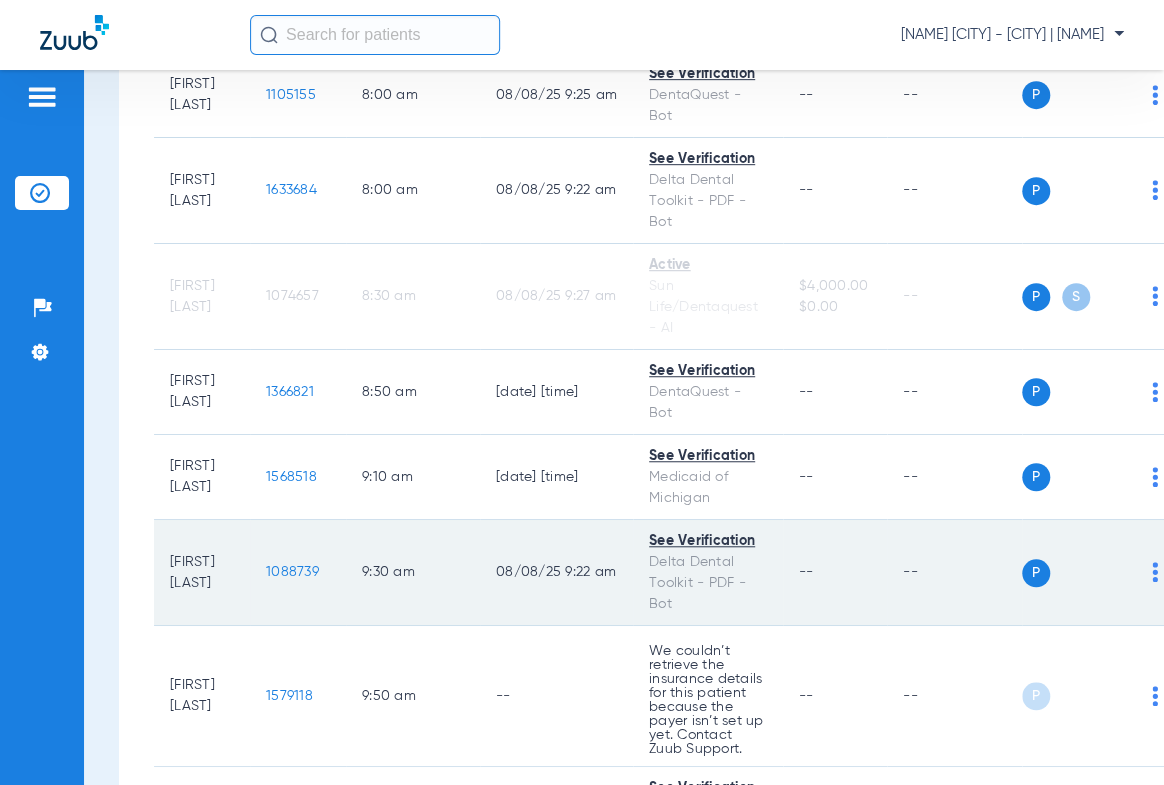 scroll, scrollTop: 545, scrollLeft: 0, axis: vertical 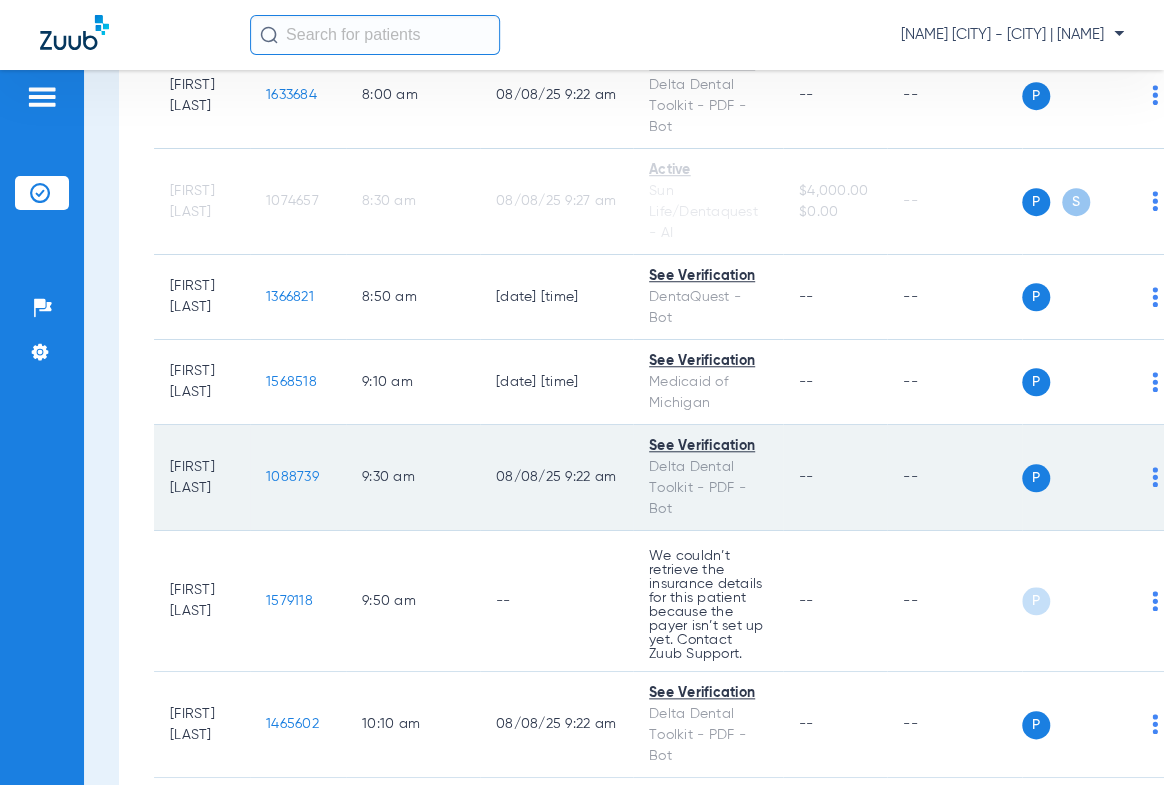 click on "1088739" 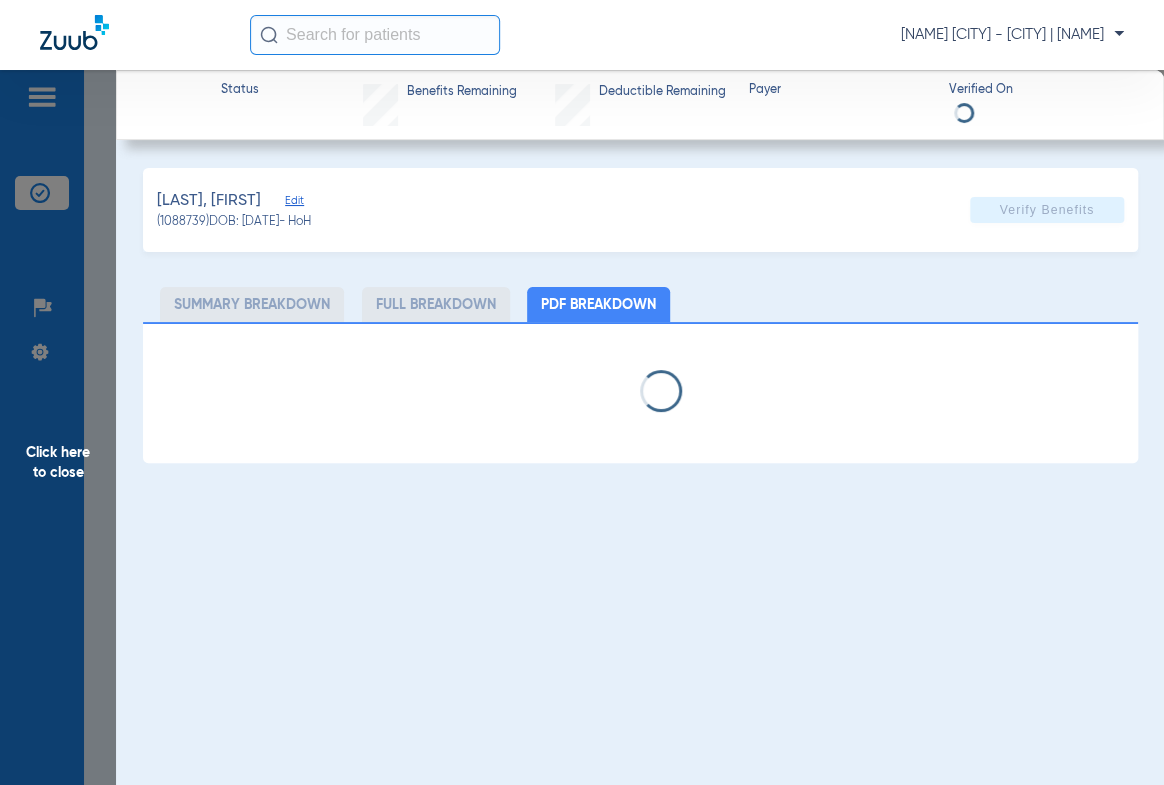 select on "page-width" 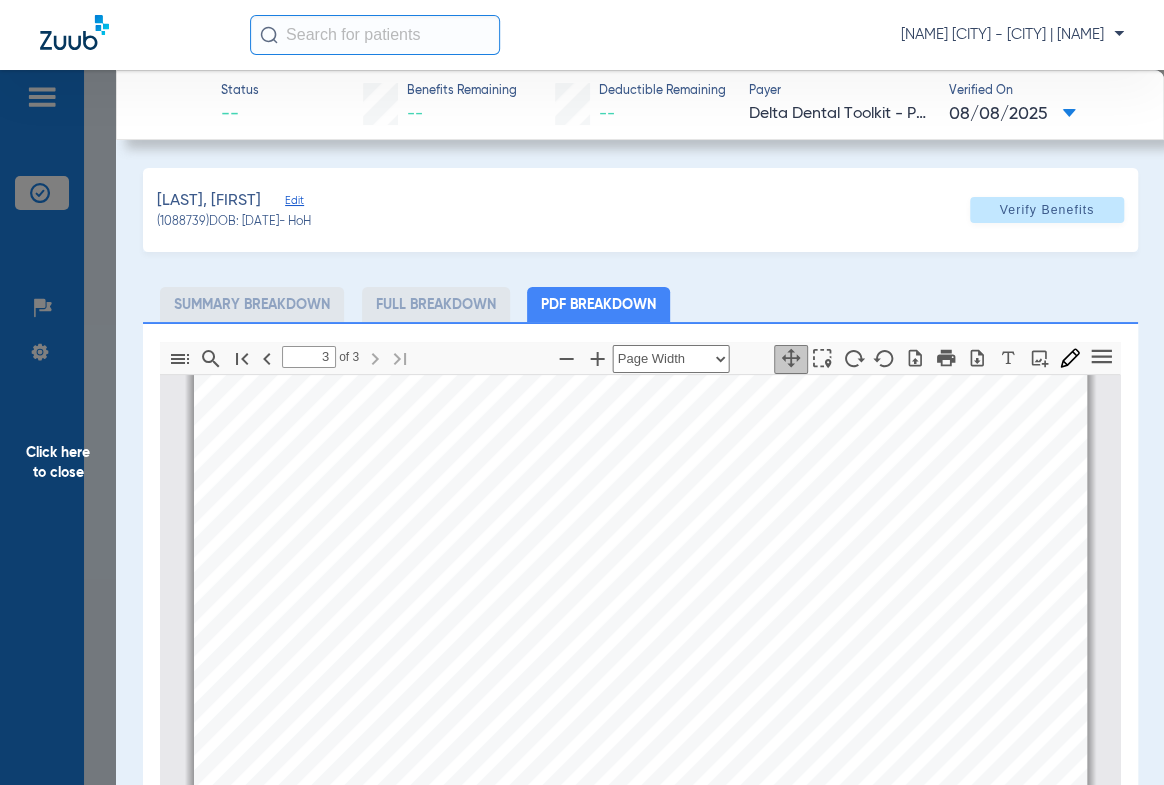 scroll, scrollTop: 2751, scrollLeft: 0, axis: vertical 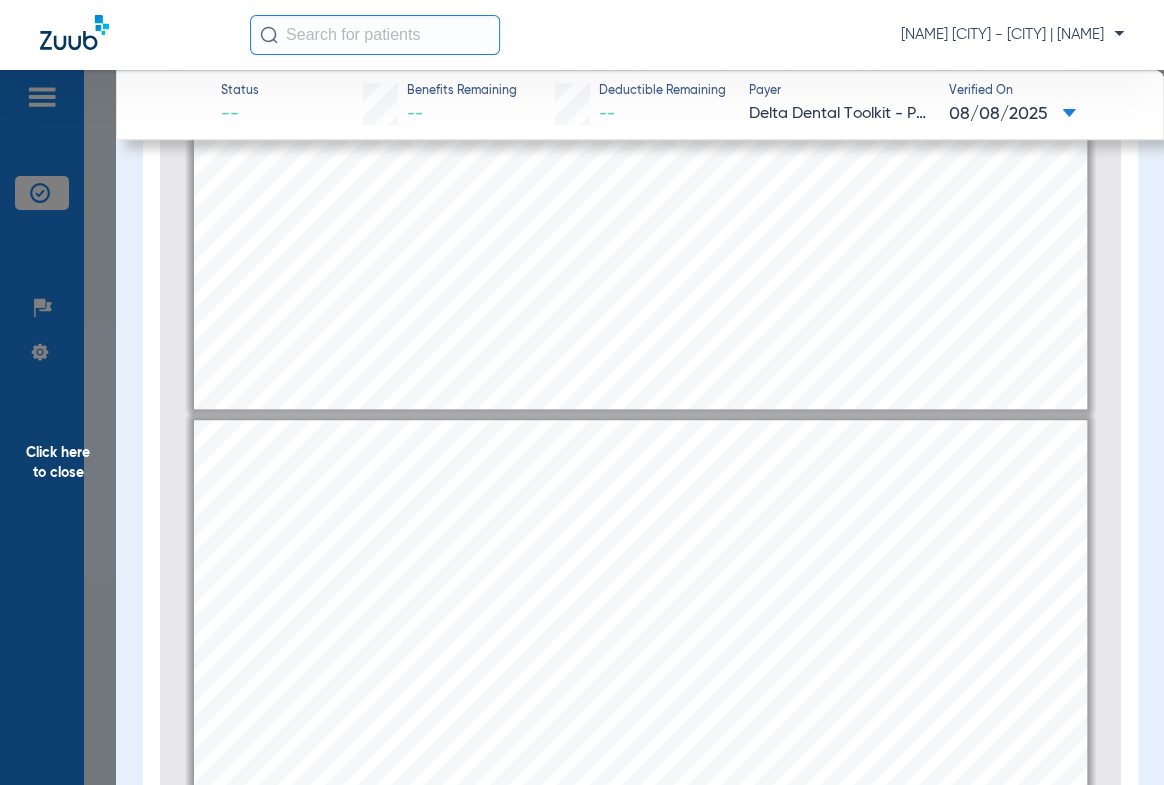 type on "1" 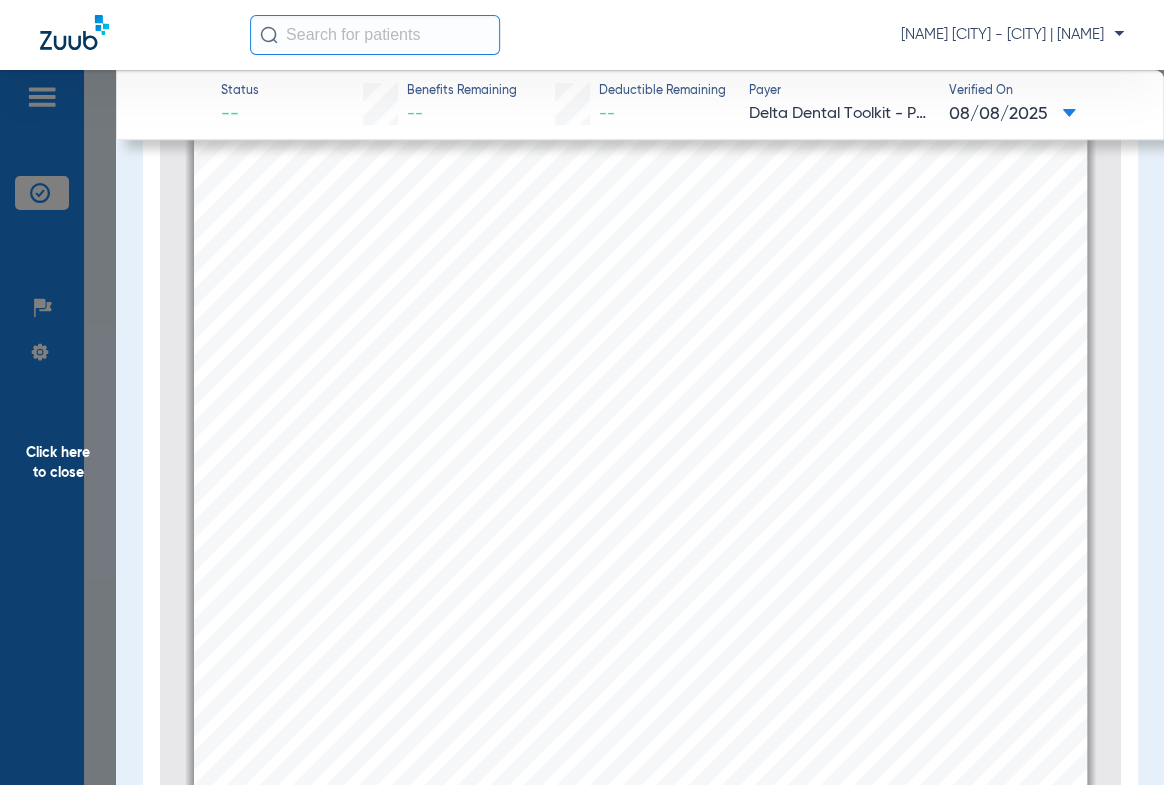 scroll, scrollTop: 0, scrollLeft: 0, axis: both 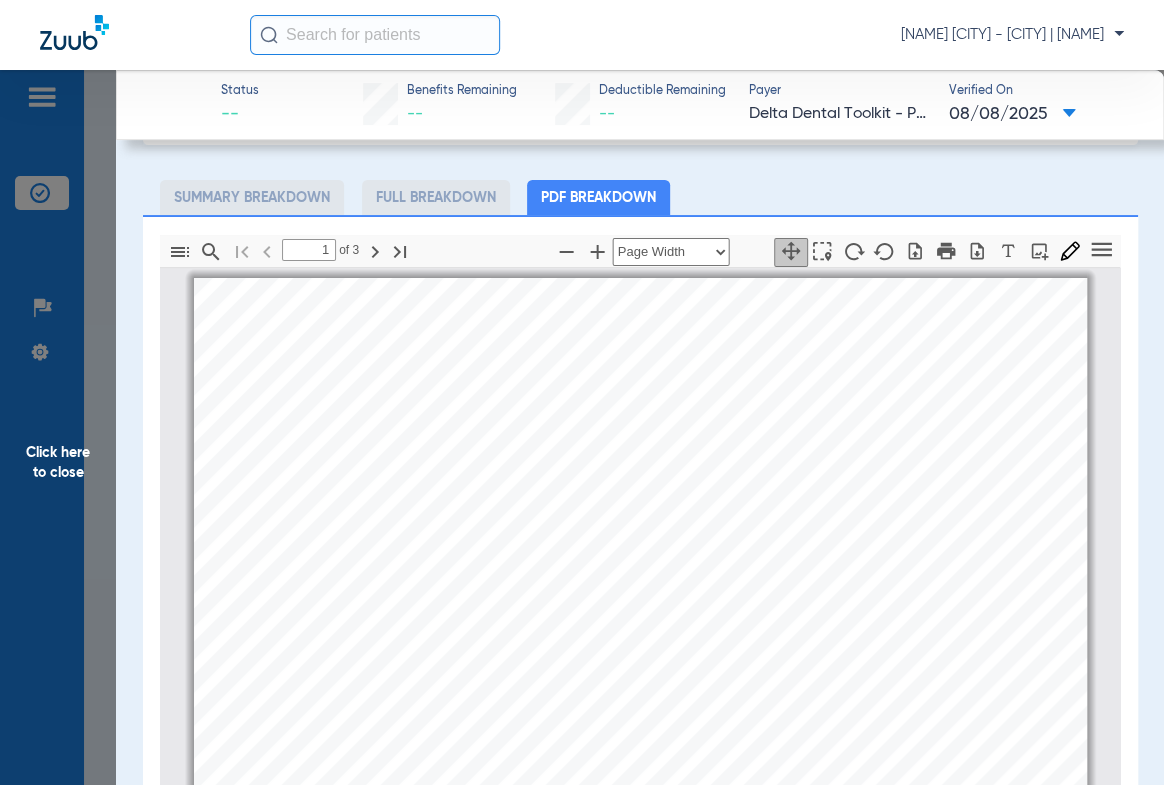 click on "Click here to close" 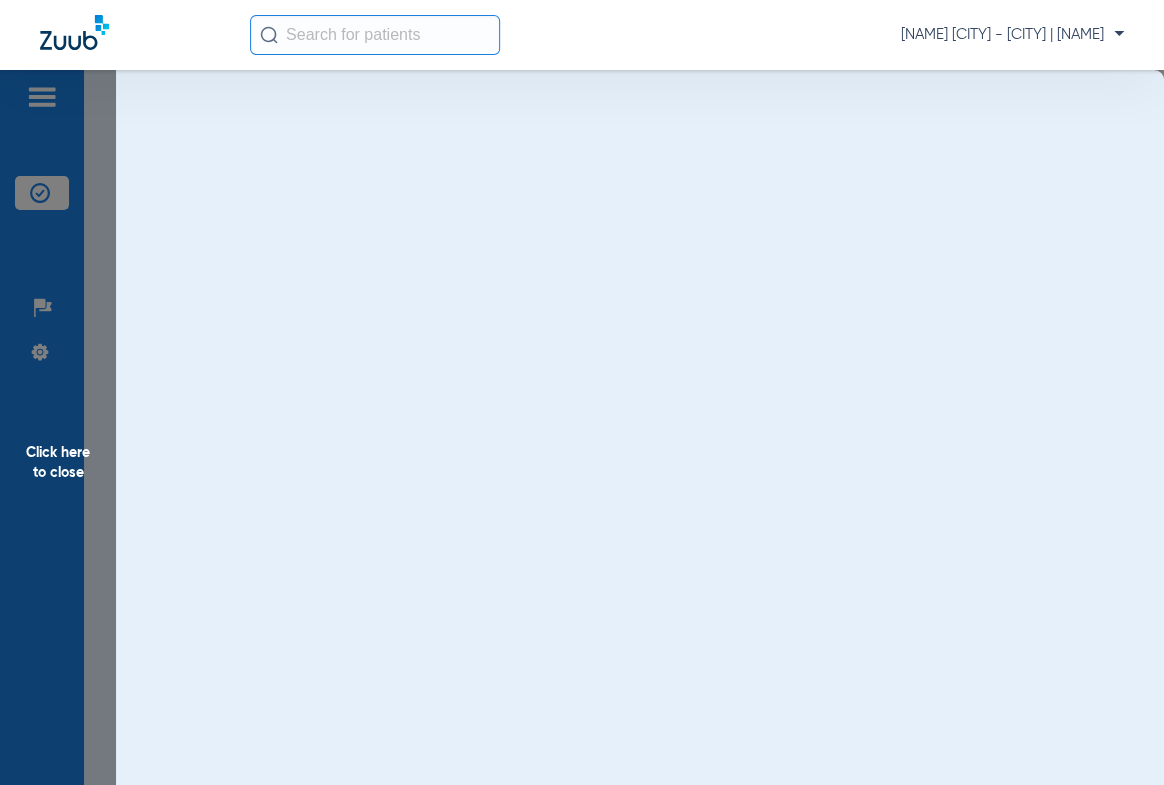 scroll, scrollTop: 0, scrollLeft: 0, axis: both 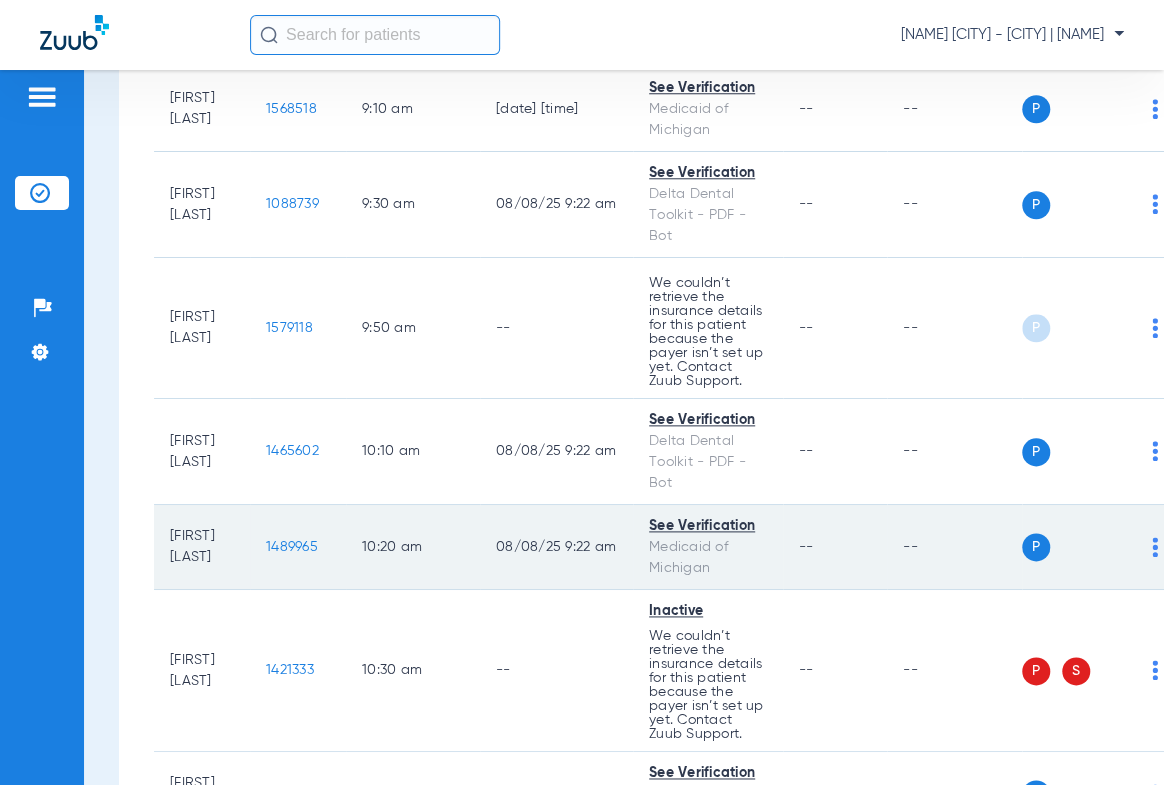 click on "1489965" 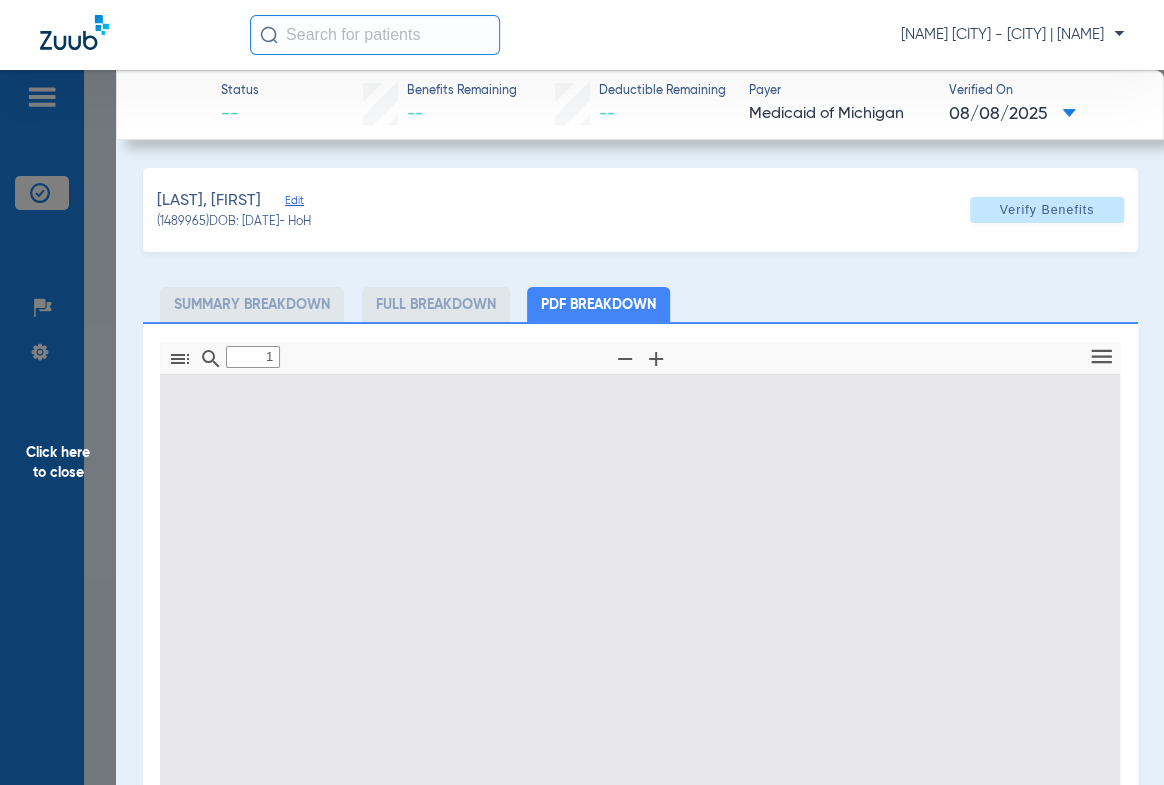 type on "0" 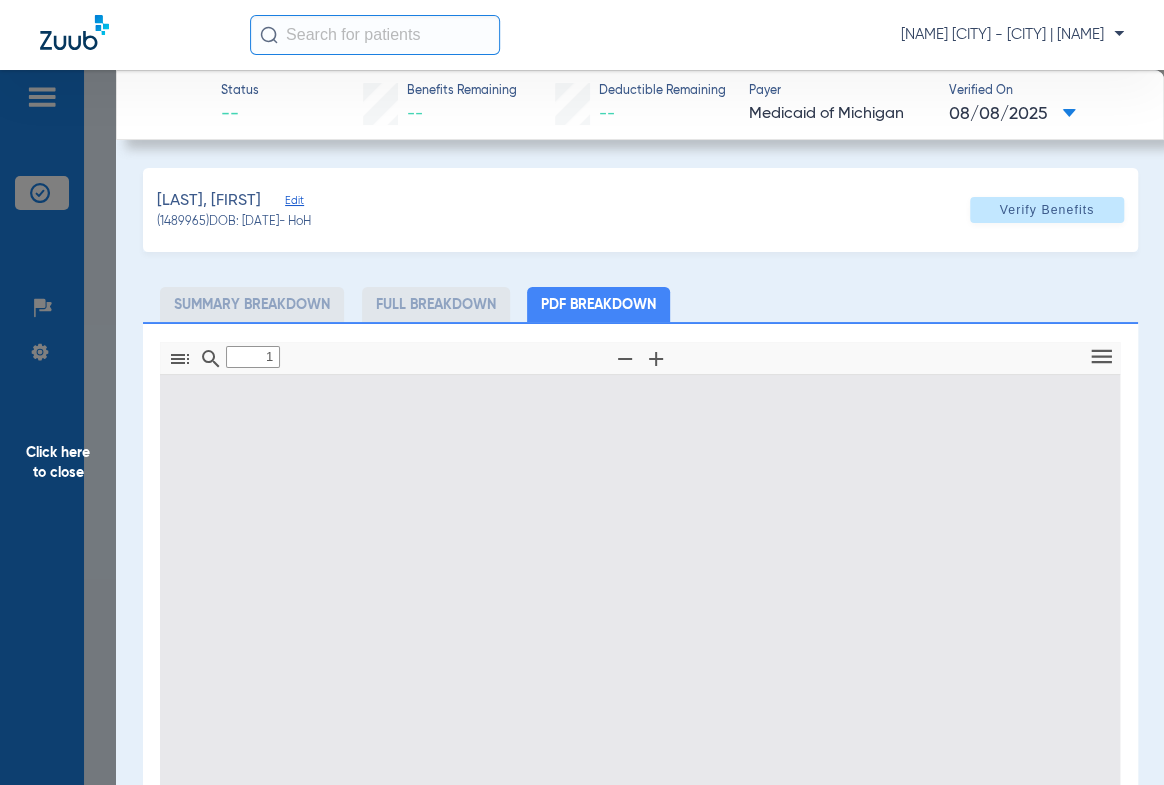 select on "page-width" 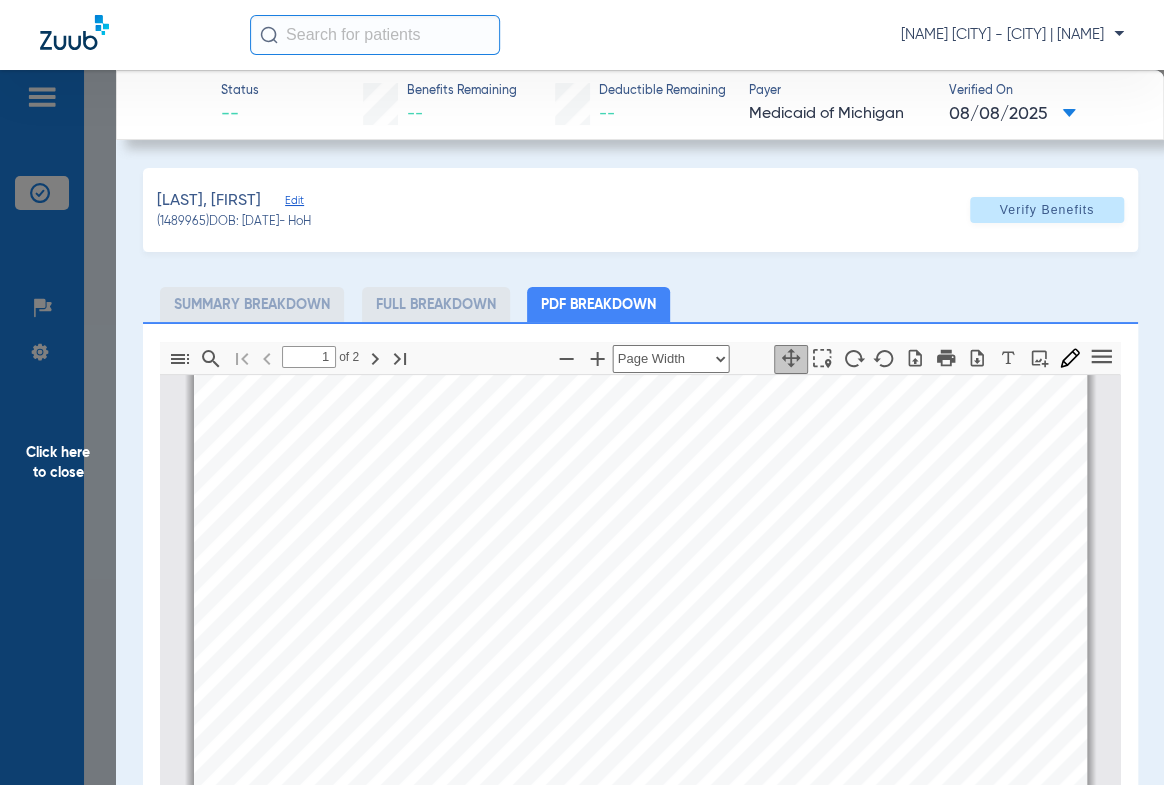 scroll, scrollTop: 0, scrollLeft: 0, axis: both 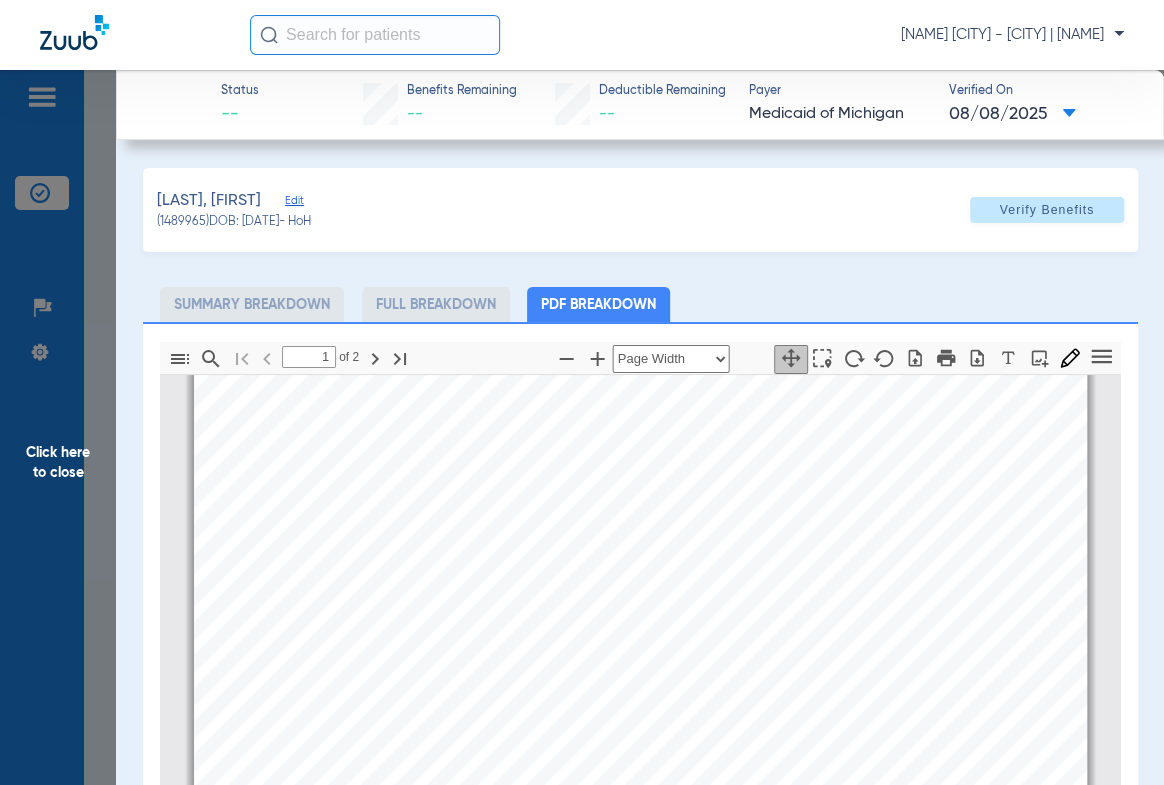 type on "2" 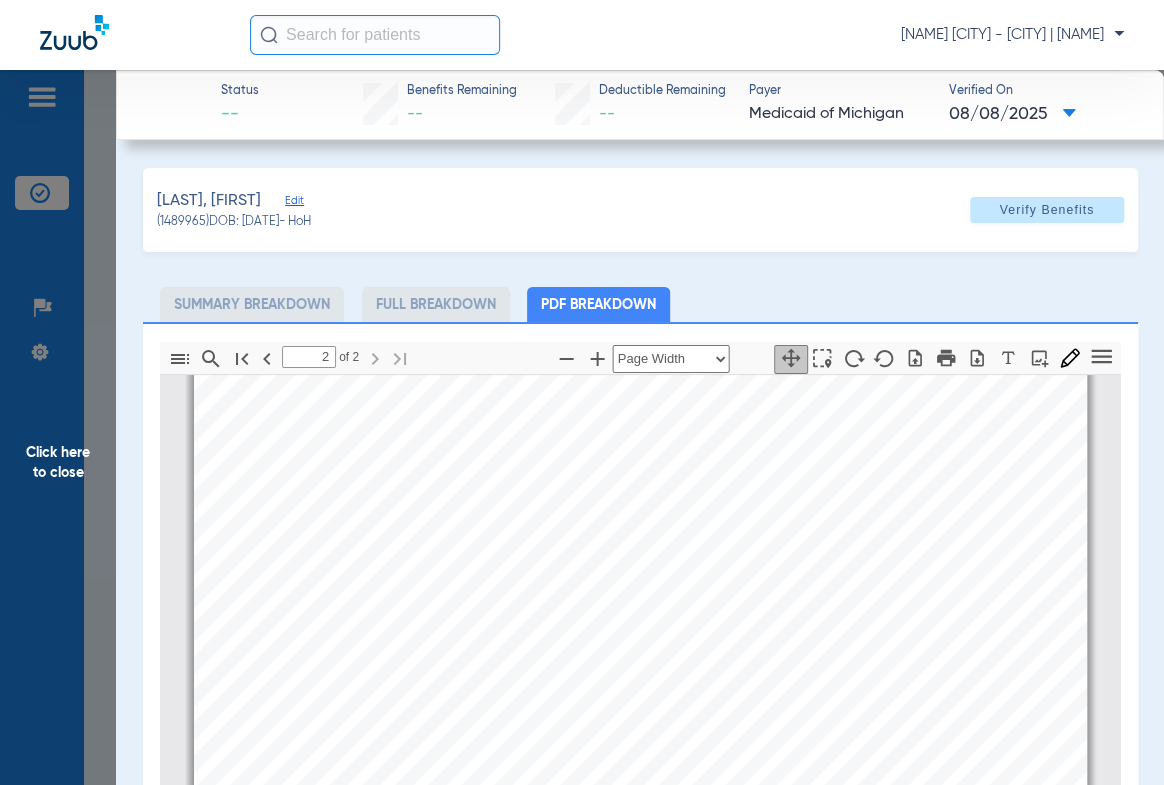 scroll, scrollTop: 1617, scrollLeft: 0, axis: vertical 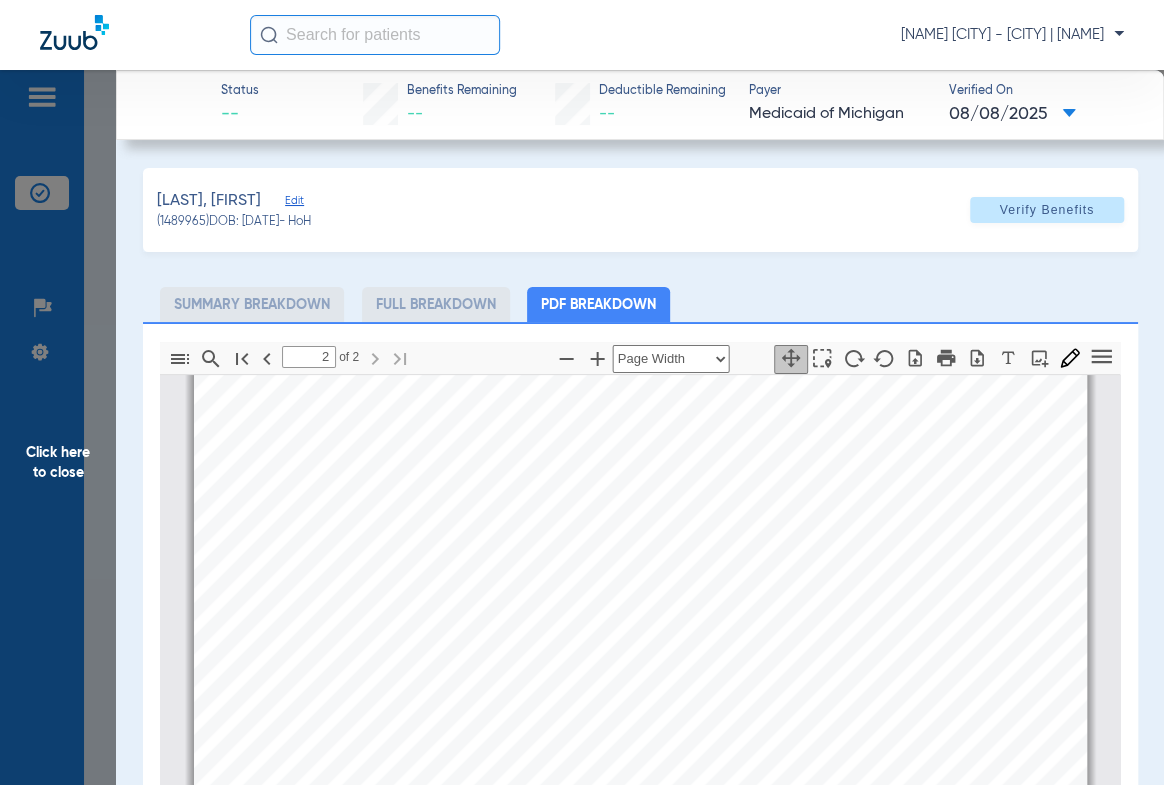 drag, startPoint x: 67, startPoint y: 452, endPoint x: 195, endPoint y: 410, distance: 134.71451 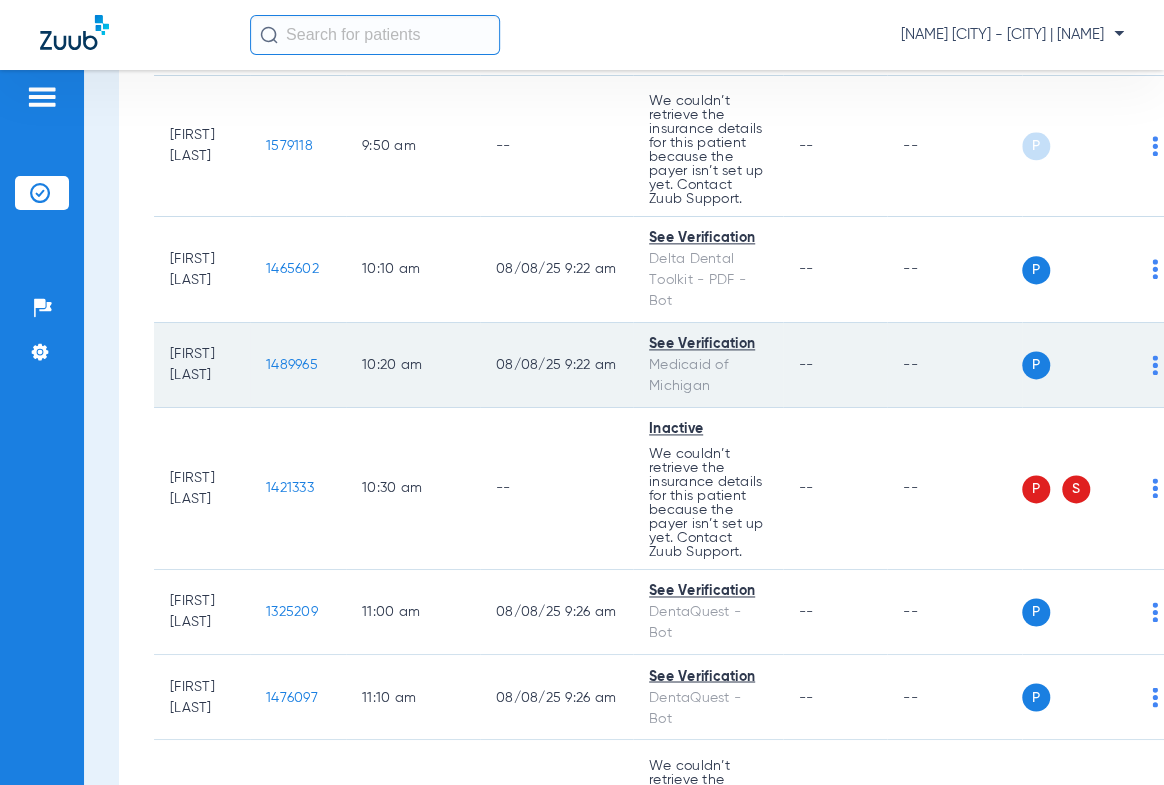 scroll, scrollTop: 1181, scrollLeft: 0, axis: vertical 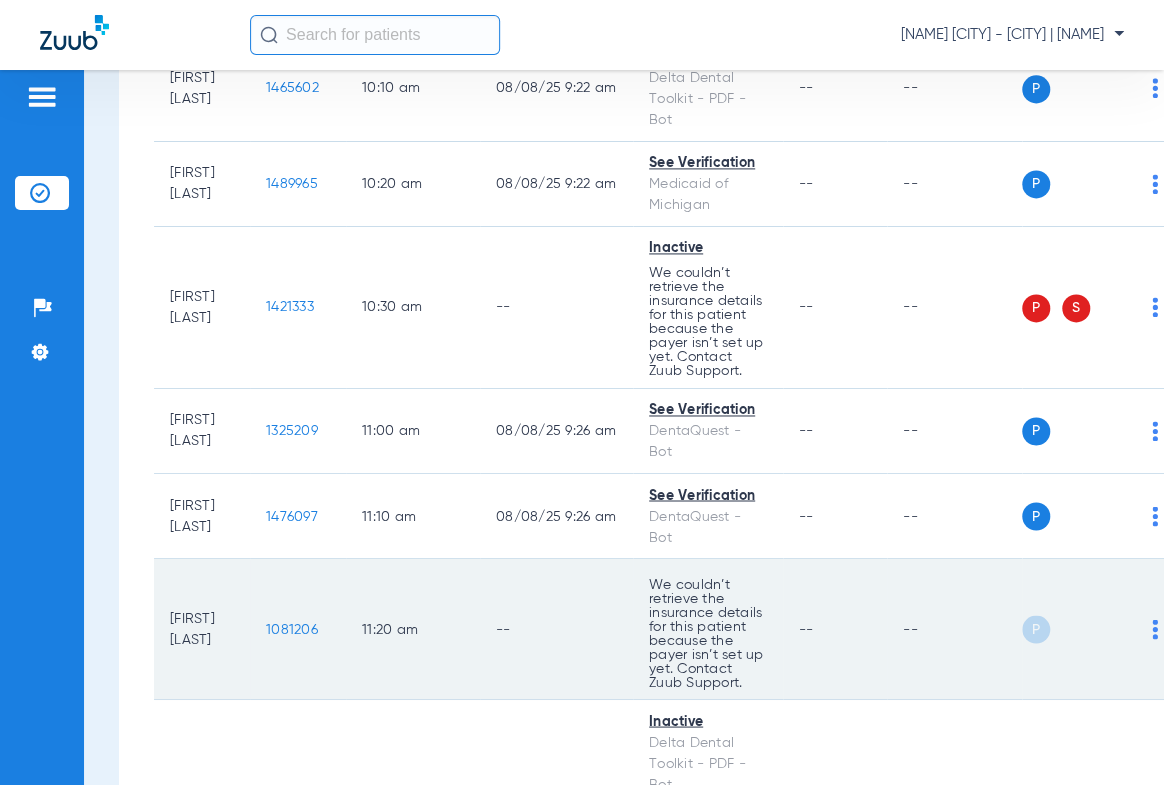 click on "1081206" 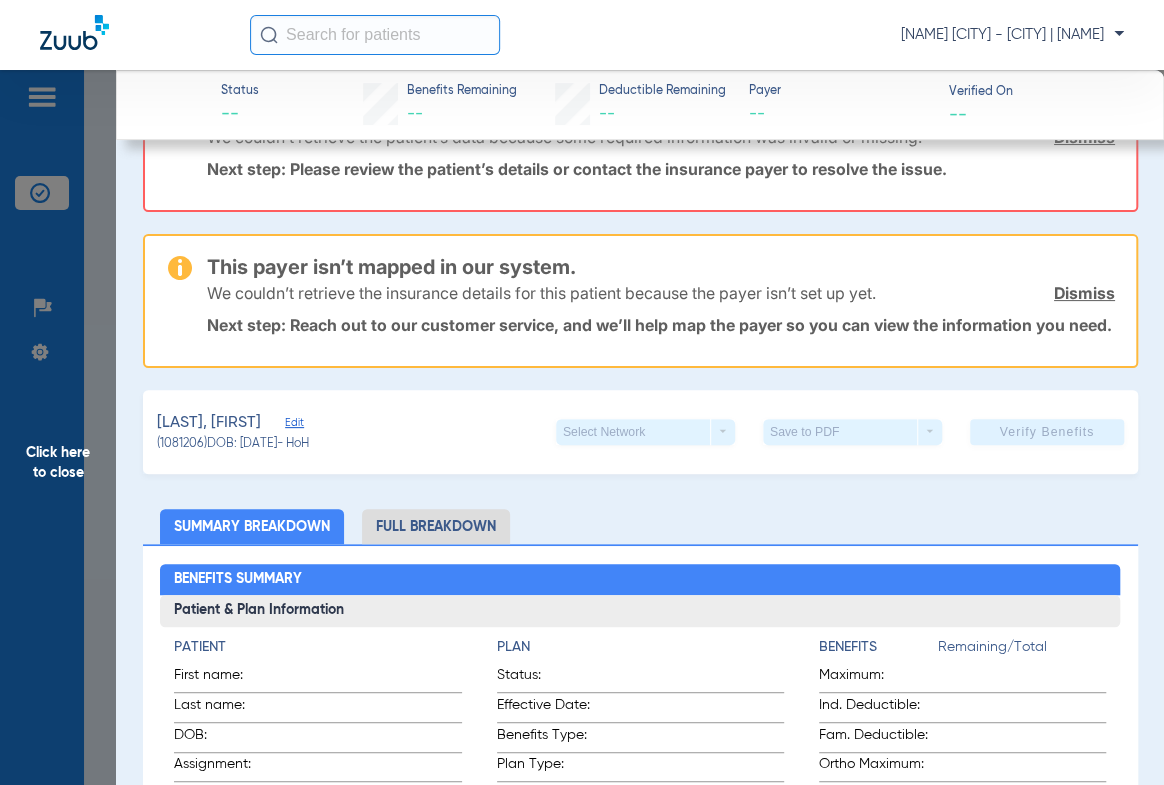 scroll, scrollTop: 0, scrollLeft: 0, axis: both 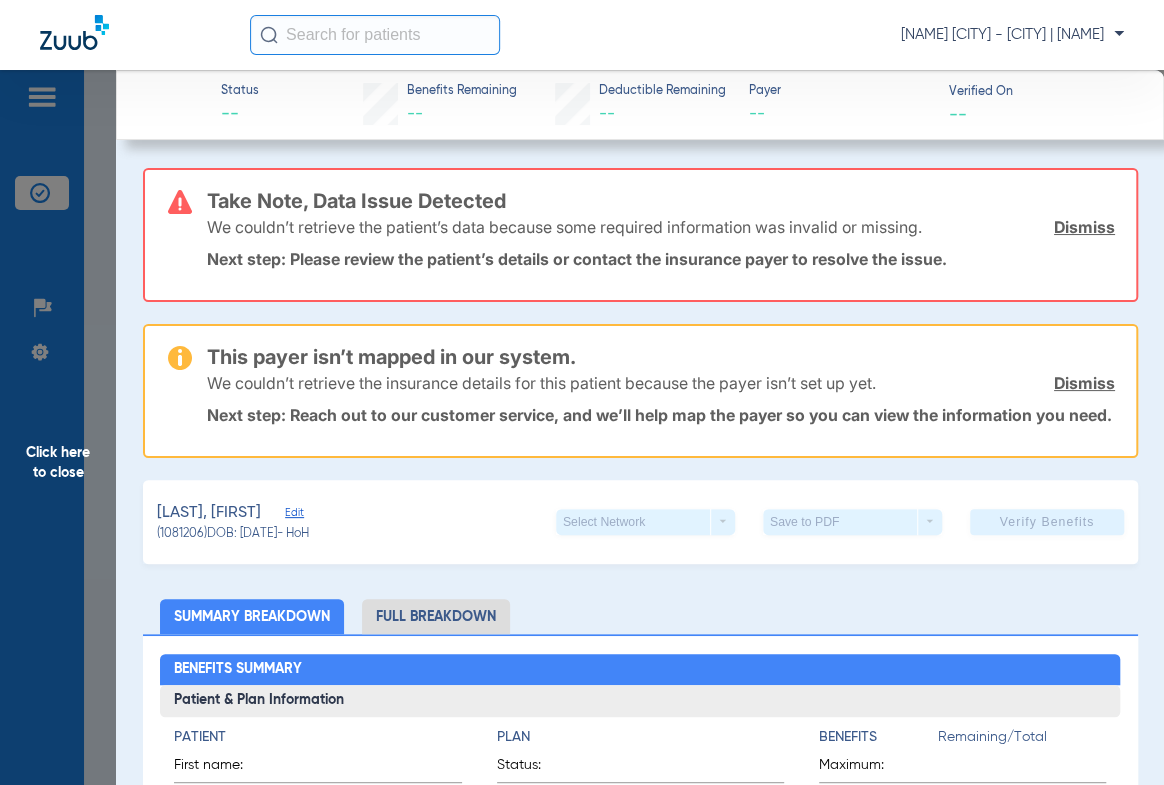 drag, startPoint x: 68, startPoint y: 456, endPoint x: 127, endPoint y: 439, distance: 61.400326 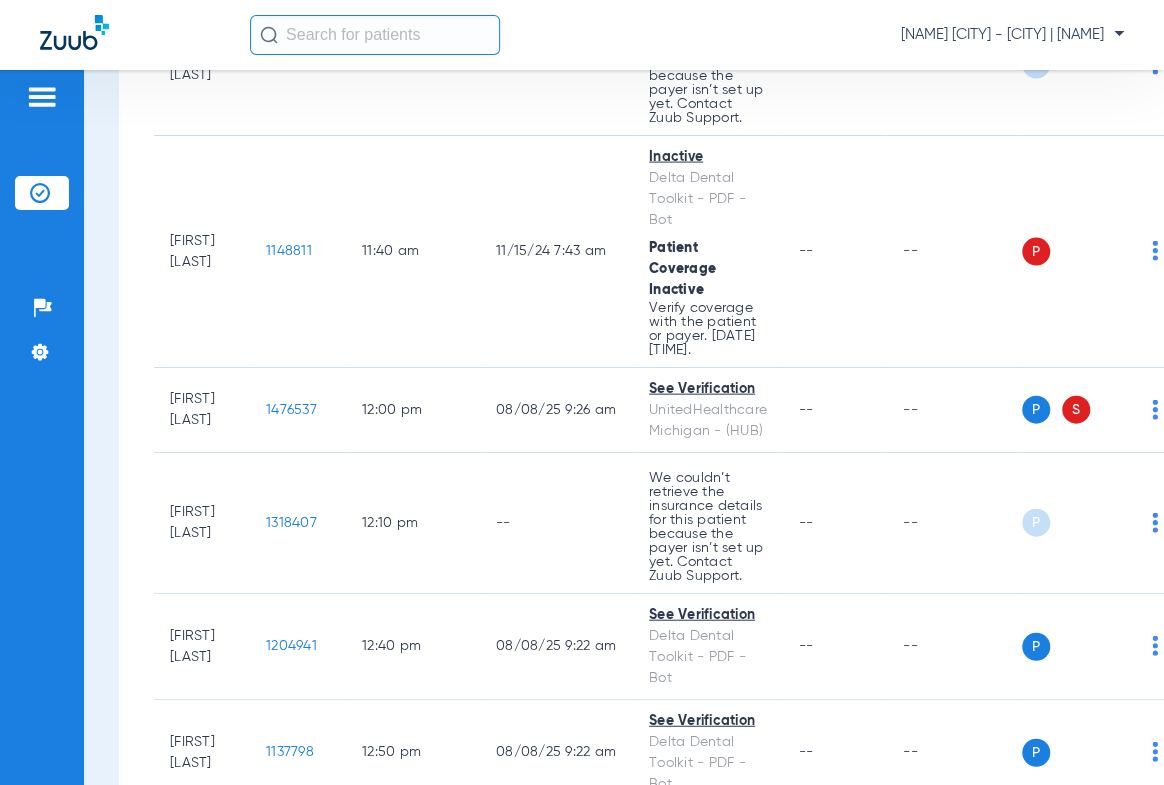 scroll, scrollTop: 1727, scrollLeft: 0, axis: vertical 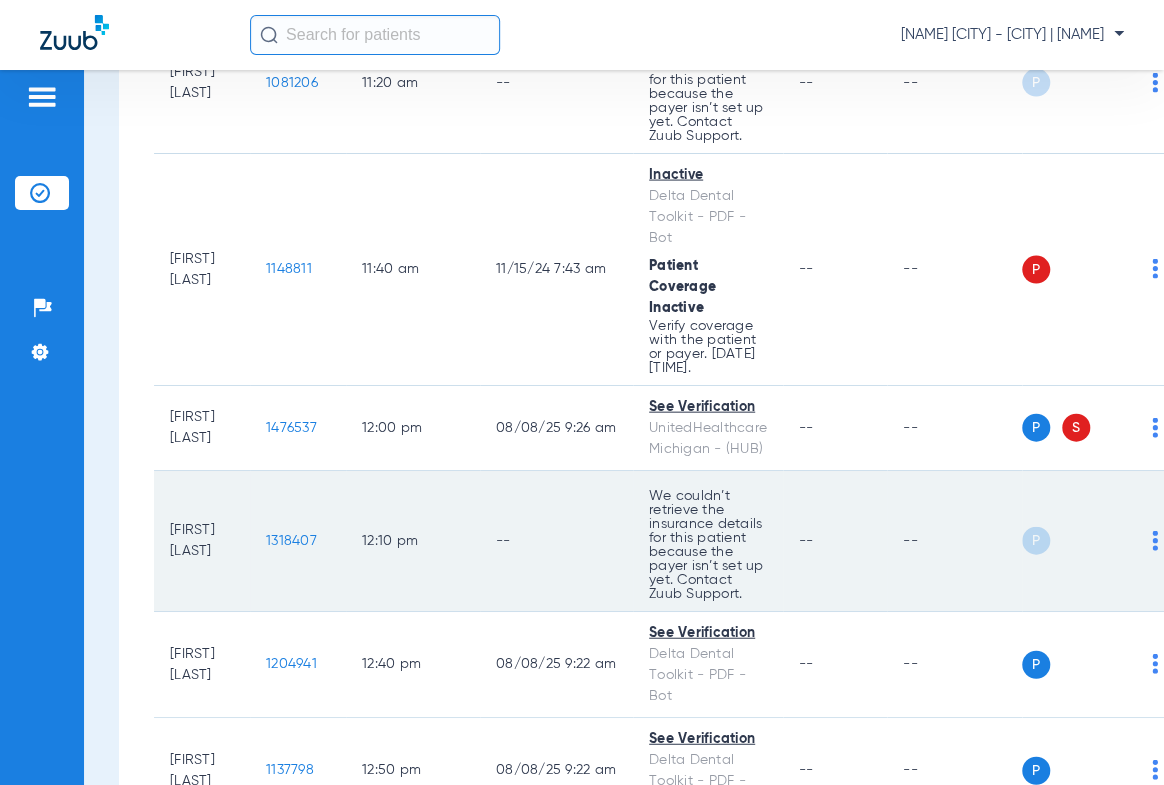 click on "1318407" 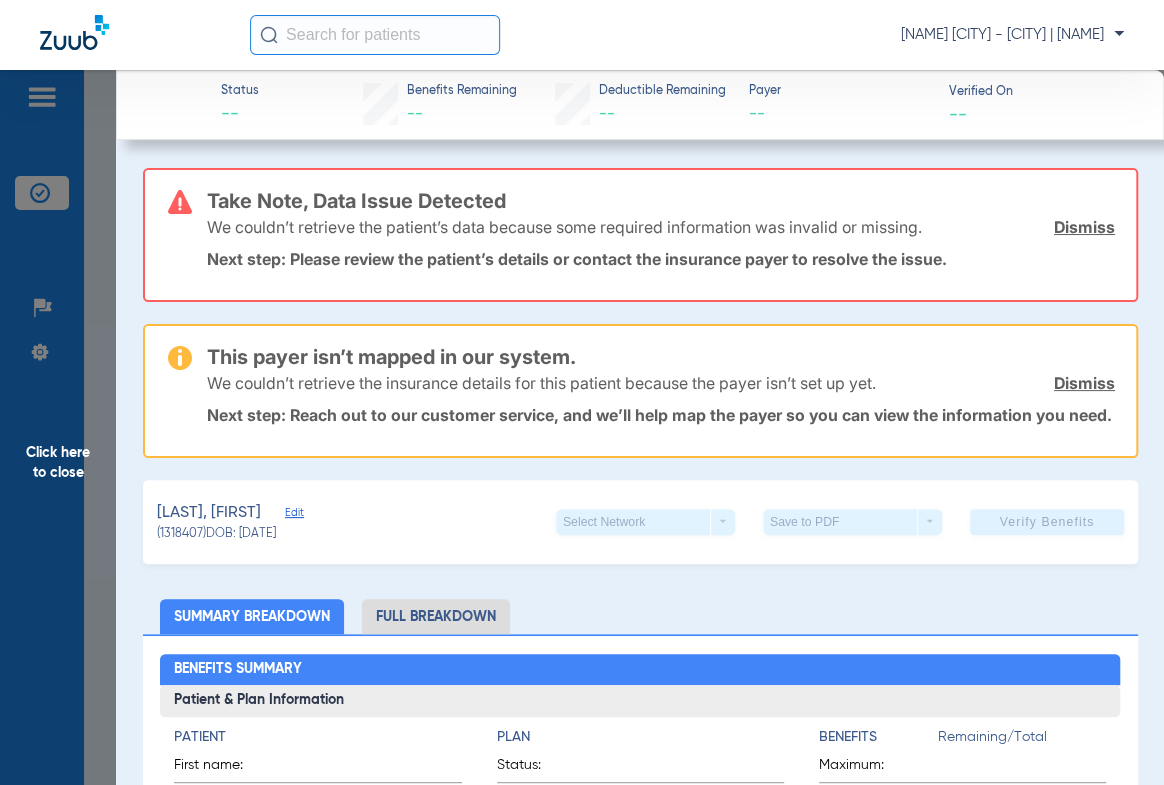 scroll, scrollTop: 272, scrollLeft: 0, axis: vertical 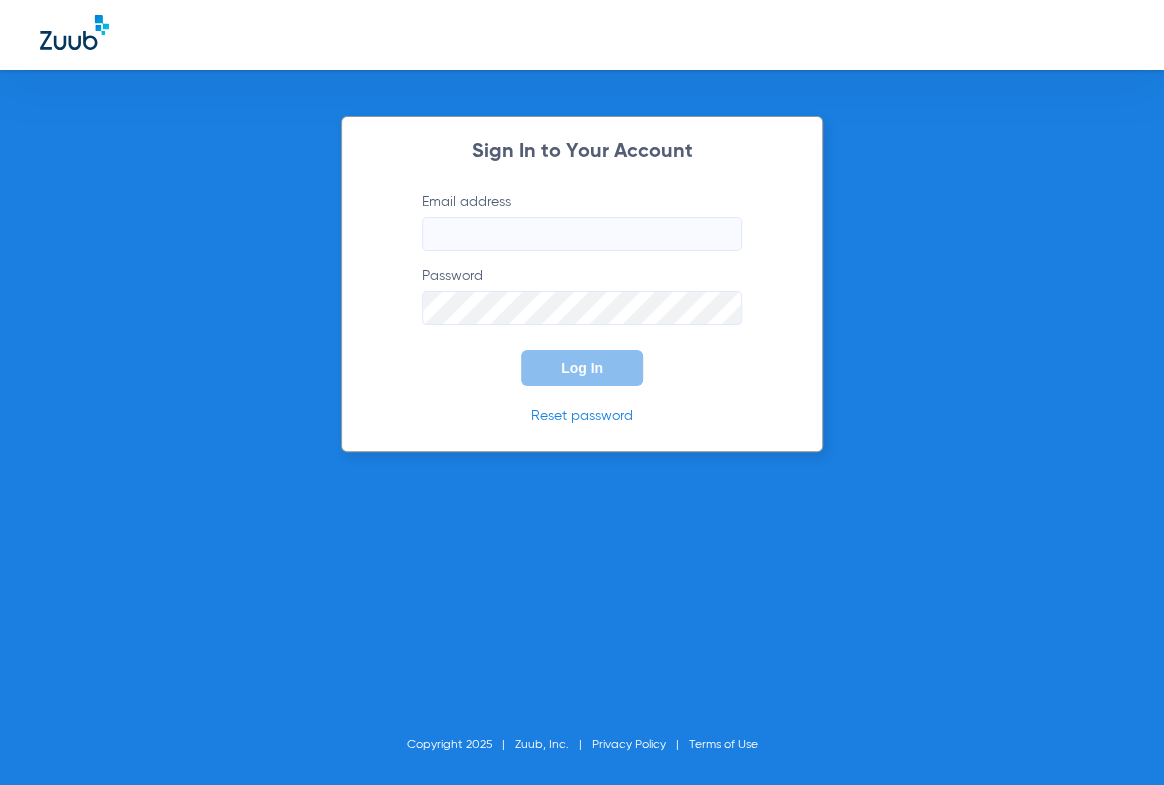 type on "[EMAIL]" 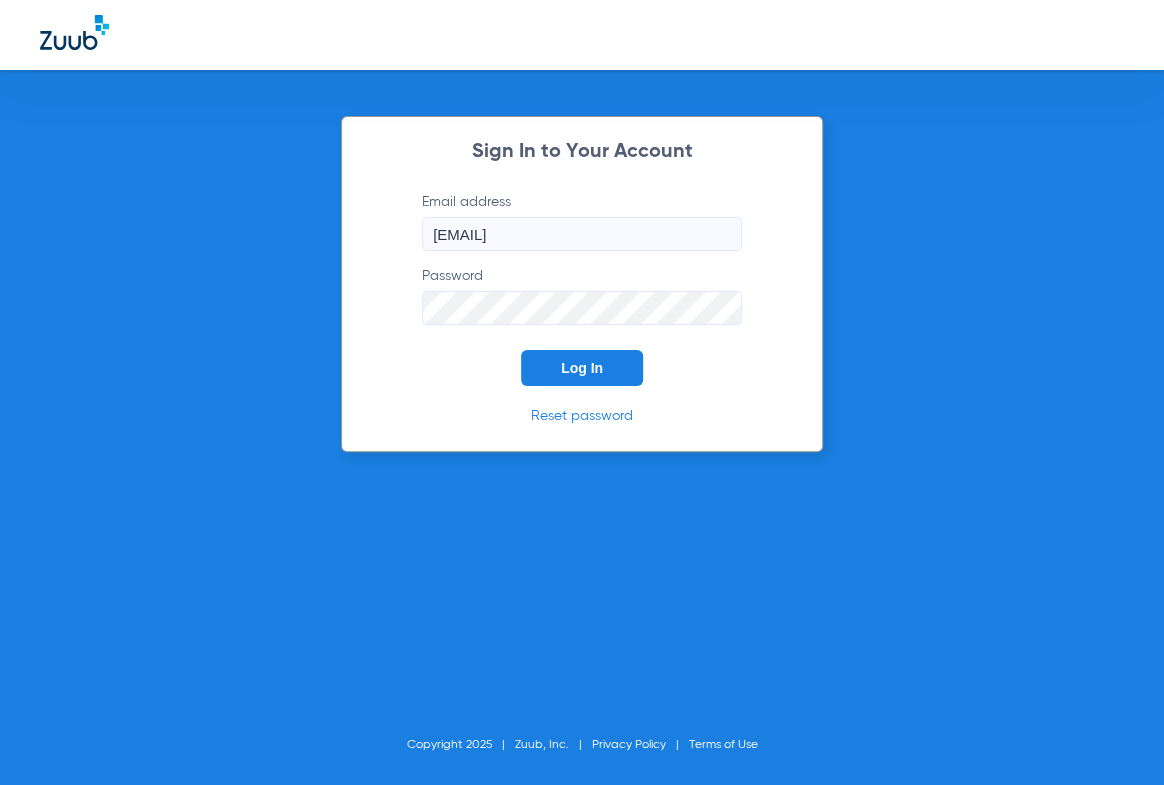 click on "Log In" 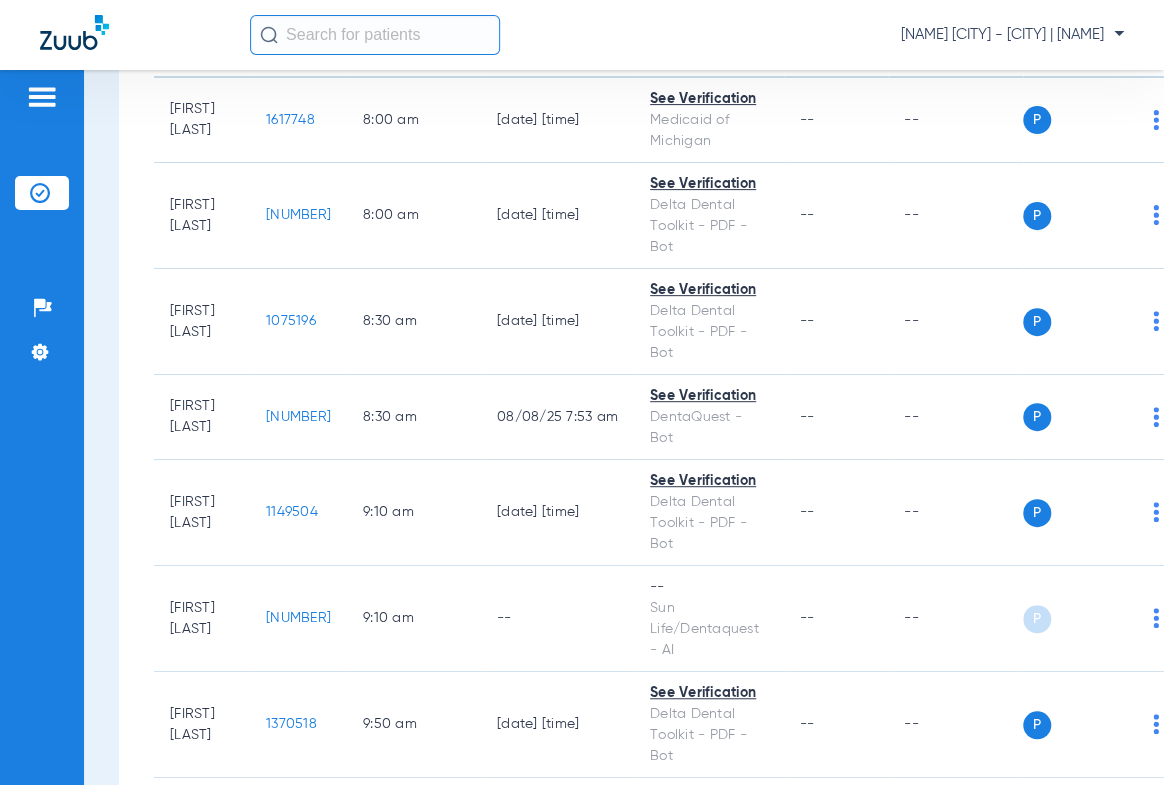 scroll, scrollTop: 0, scrollLeft: 0, axis: both 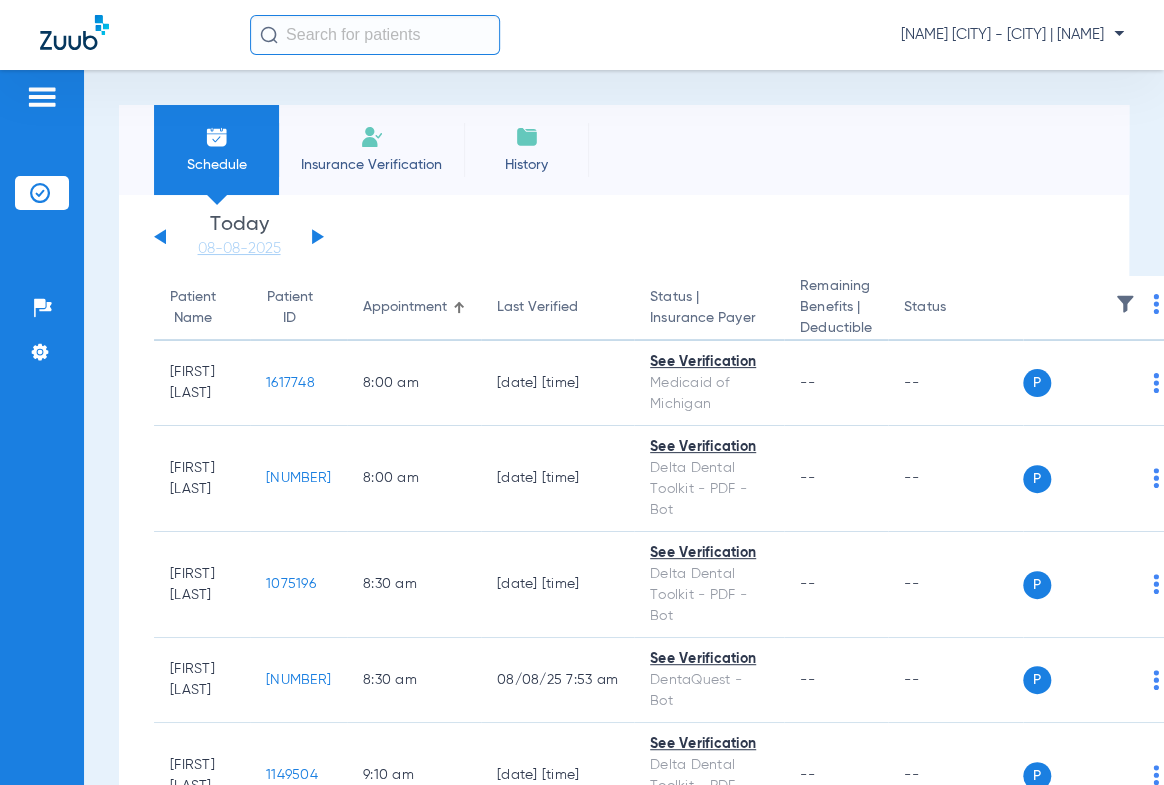 click on "Wednesday   06-04-2025   Thursday   06-05-2025   Friday   06-06-2025   Saturday   06-07-2025   Sunday   06-08-2025   Monday   06-09-2025   Tuesday   06-10-2025   Wednesday   06-11-2025   Thursday   06-12-2025   Friday   06-13-2025   Saturday   06-14-2025   Sunday   06-15-2025   Monday   06-16-2025   Tuesday   06-17-2025   Wednesday   06-18-2025   Thursday   06-19-2025   Friday   06-20-2025   Saturday   06-21-2025   Sunday   06-22-2025   Monday   06-23-2025   Tuesday   06-24-2025   Wednesday   06-25-2025   Thursday   06-26-2025   Friday   06-27-2025   Saturday   06-28-2025   Sunday   06-29-2025   Monday   06-30-2025   Tuesday   07-01-2025   Wednesday   07-02-2025   Thursday   07-03-2025   Friday   07-04-2025   Saturday   07-05-2025   Sunday   07-06-2025   Monday   07-07-2025   Tuesday   07-08-2025   Wednesday   07-09-2025   Thursday   07-10-2025   Friday   07-11-2025   Saturday   07-12-2025   Sunday   07-13-2025   Monday   07-14-2025   Tuesday   07-15-2025   Wednesday   07-16-2025   Thursday   07-17-2025" 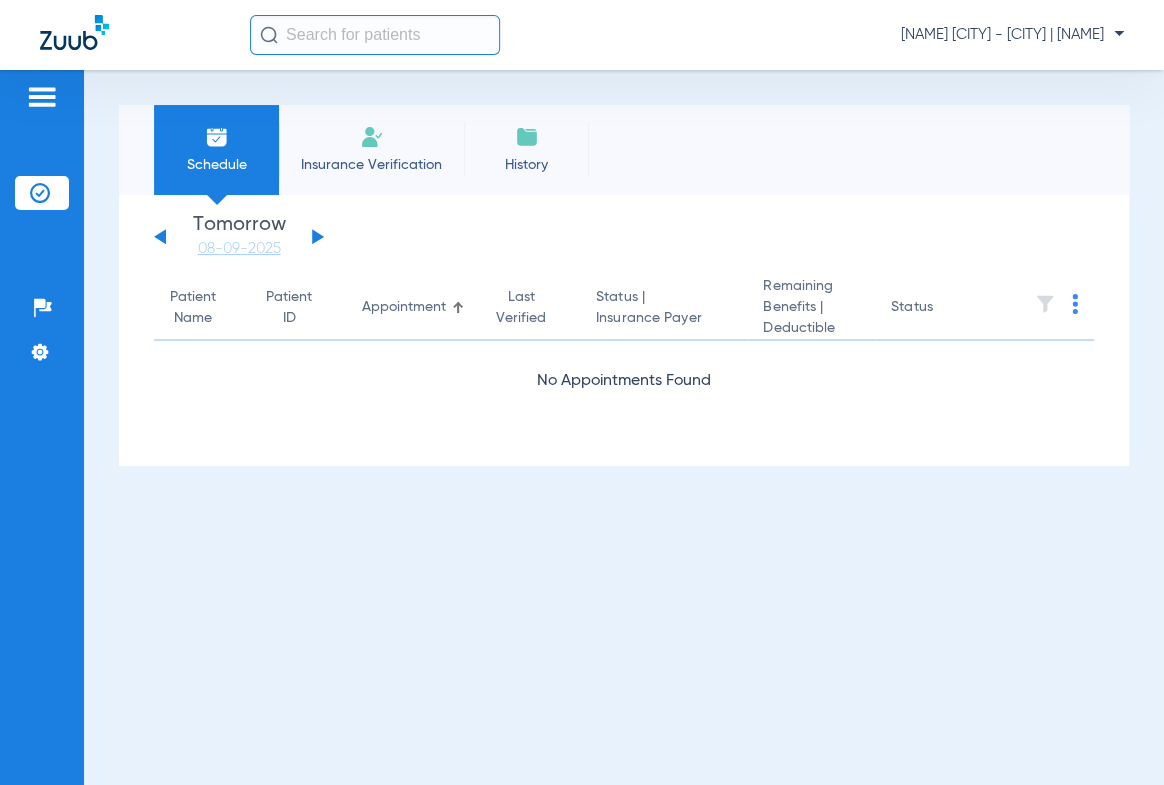 click 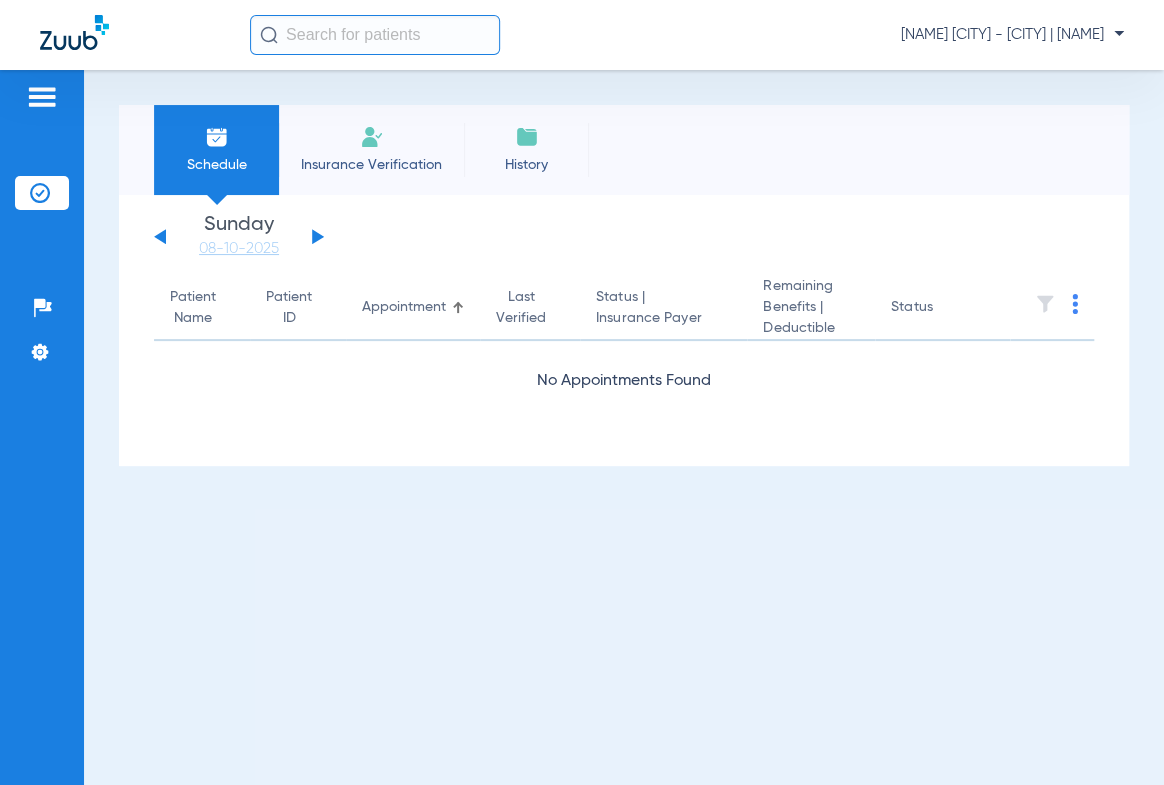 click 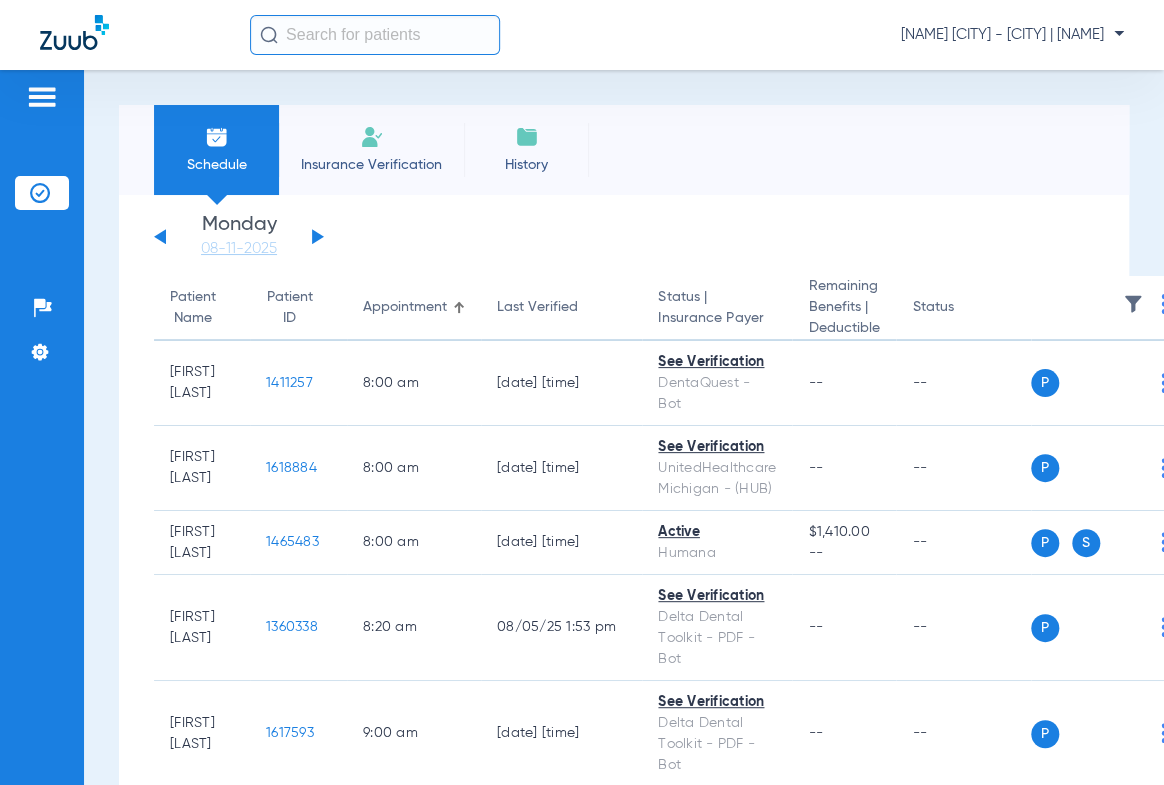 click 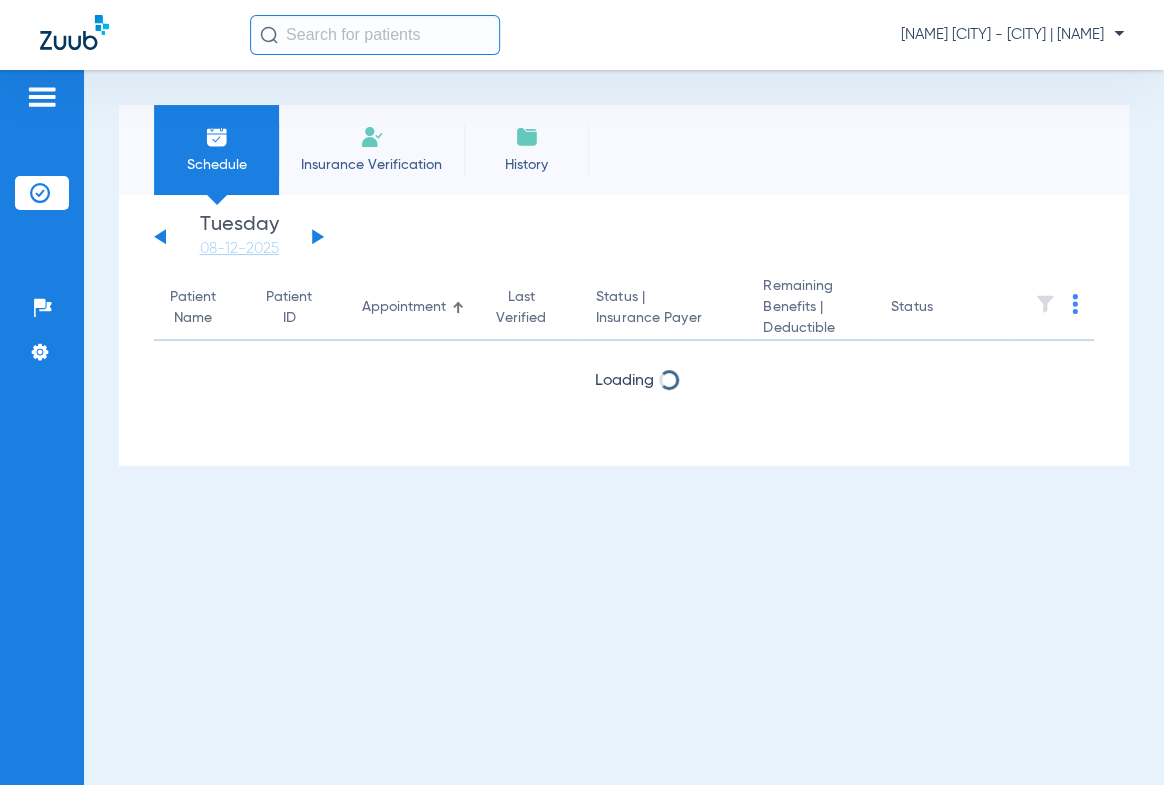 click 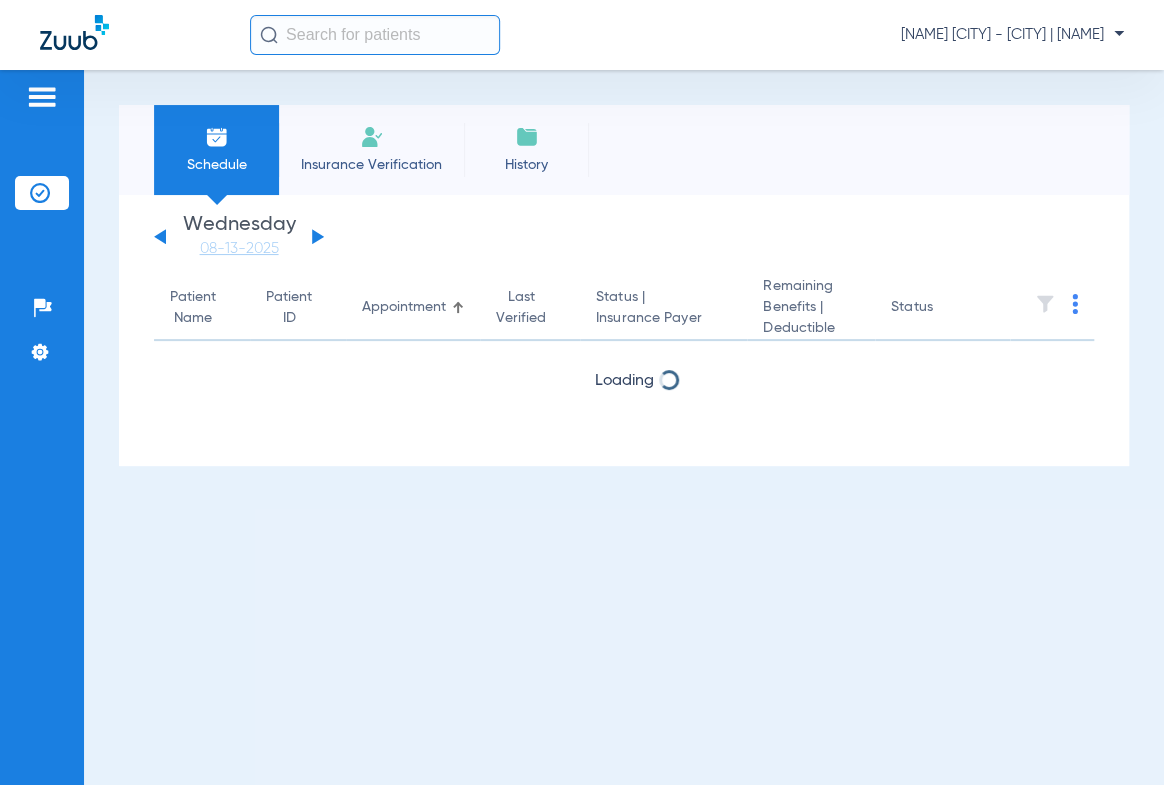 click 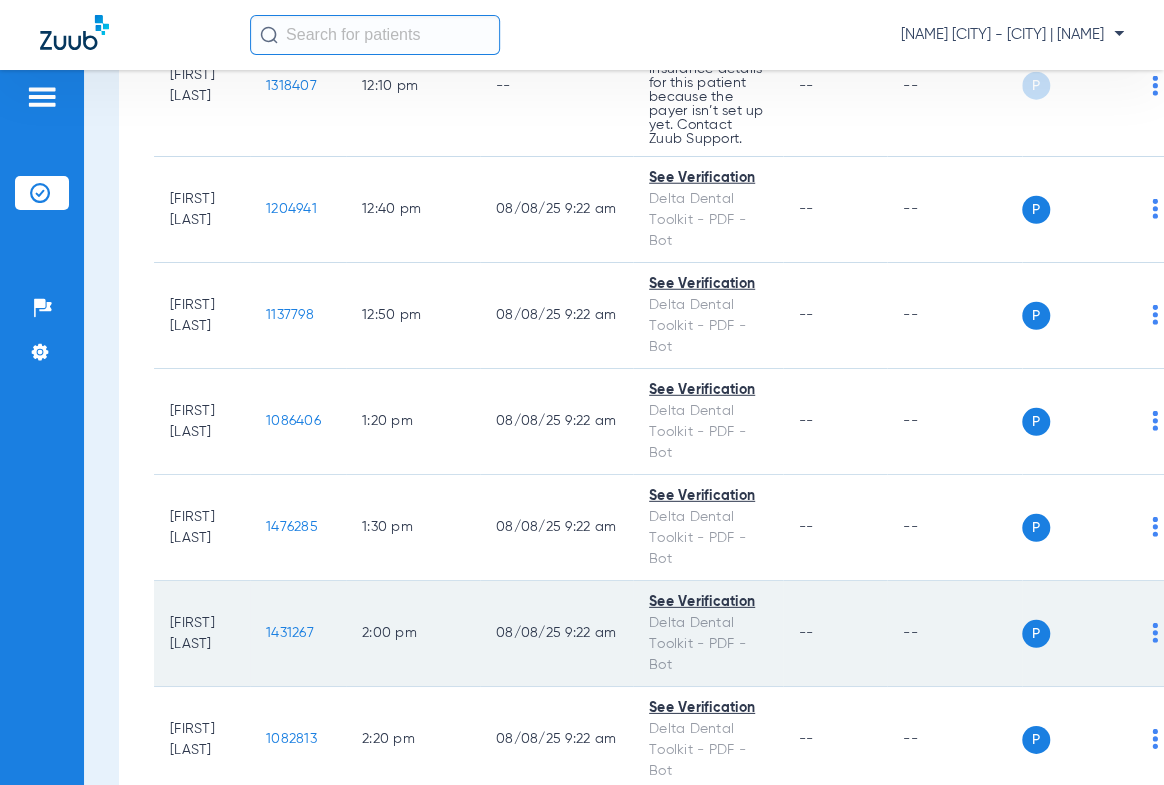 scroll, scrollTop: 2181, scrollLeft: 0, axis: vertical 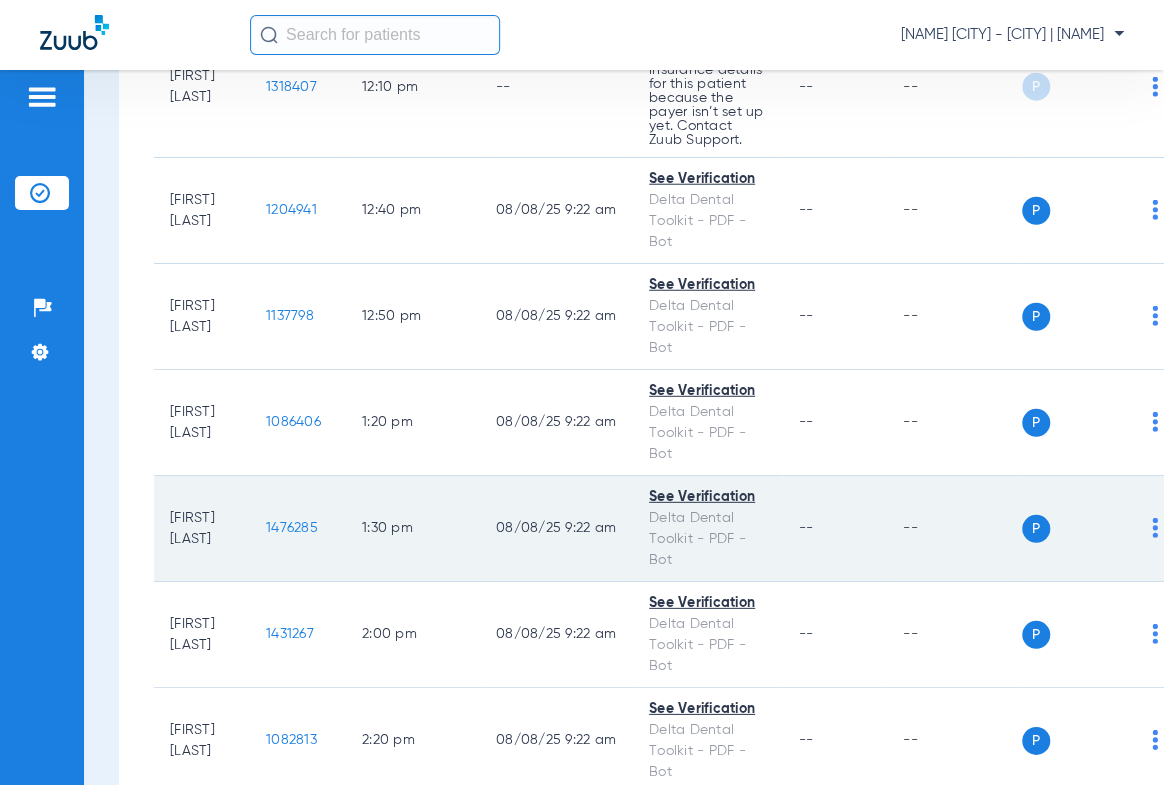 click on "1476285" 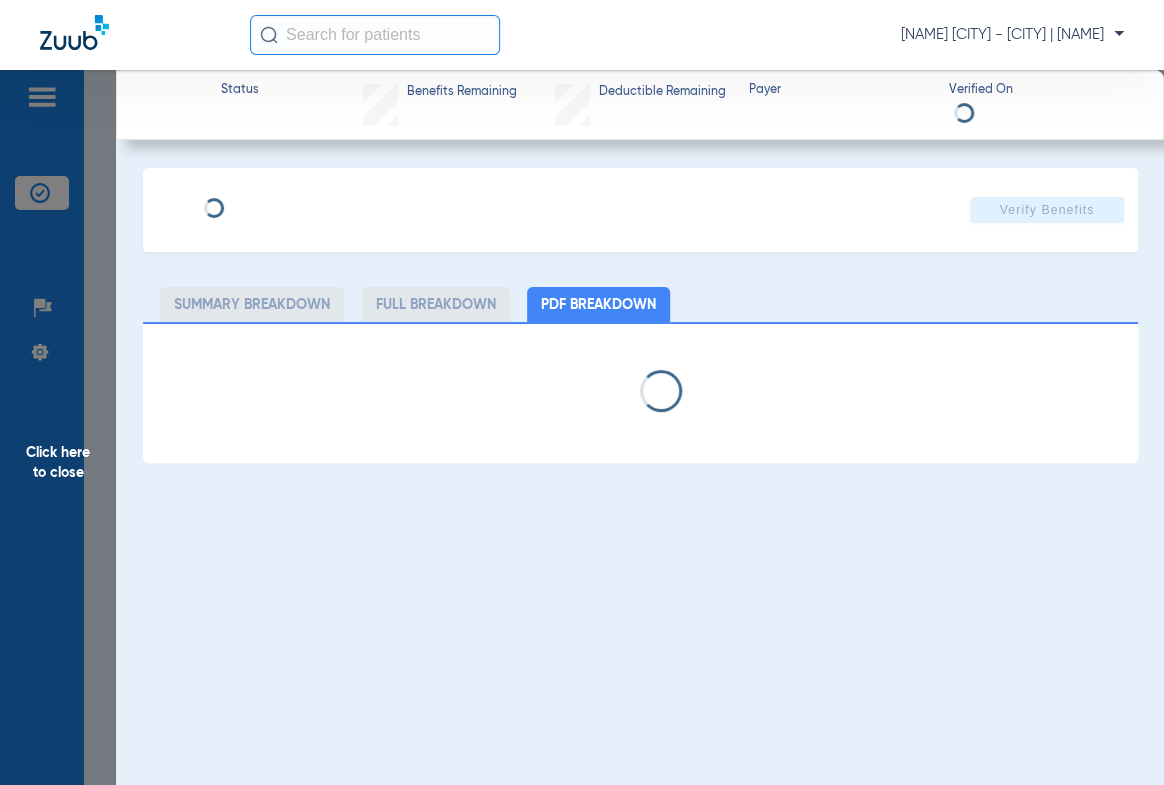 select on "page-width" 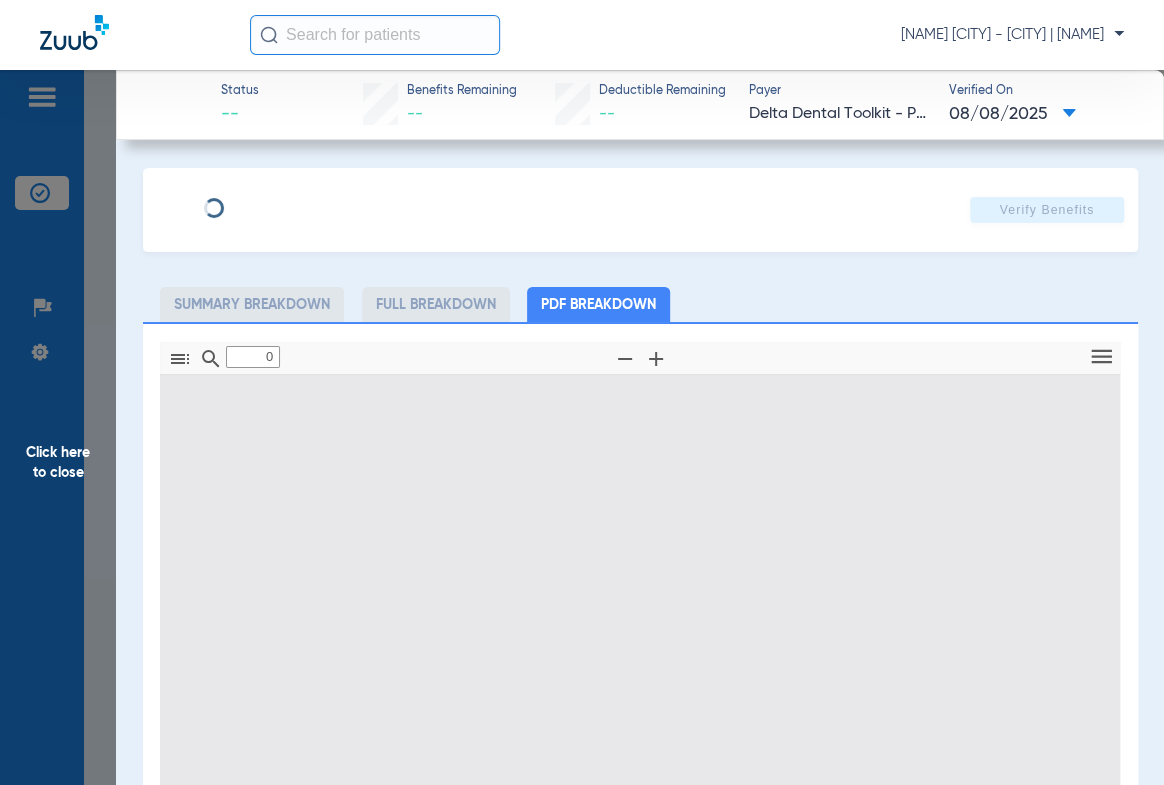 type on "1" 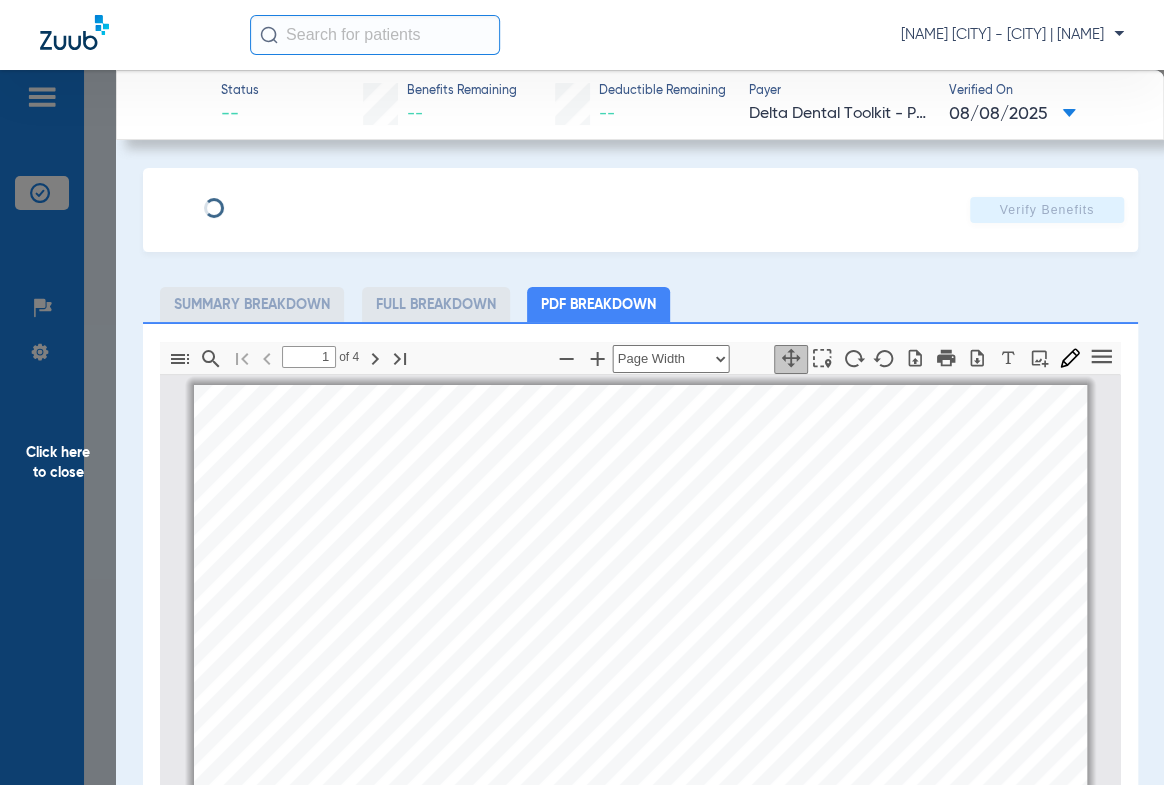 scroll, scrollTop: 9, scrollLeft: 0, axis: vertical 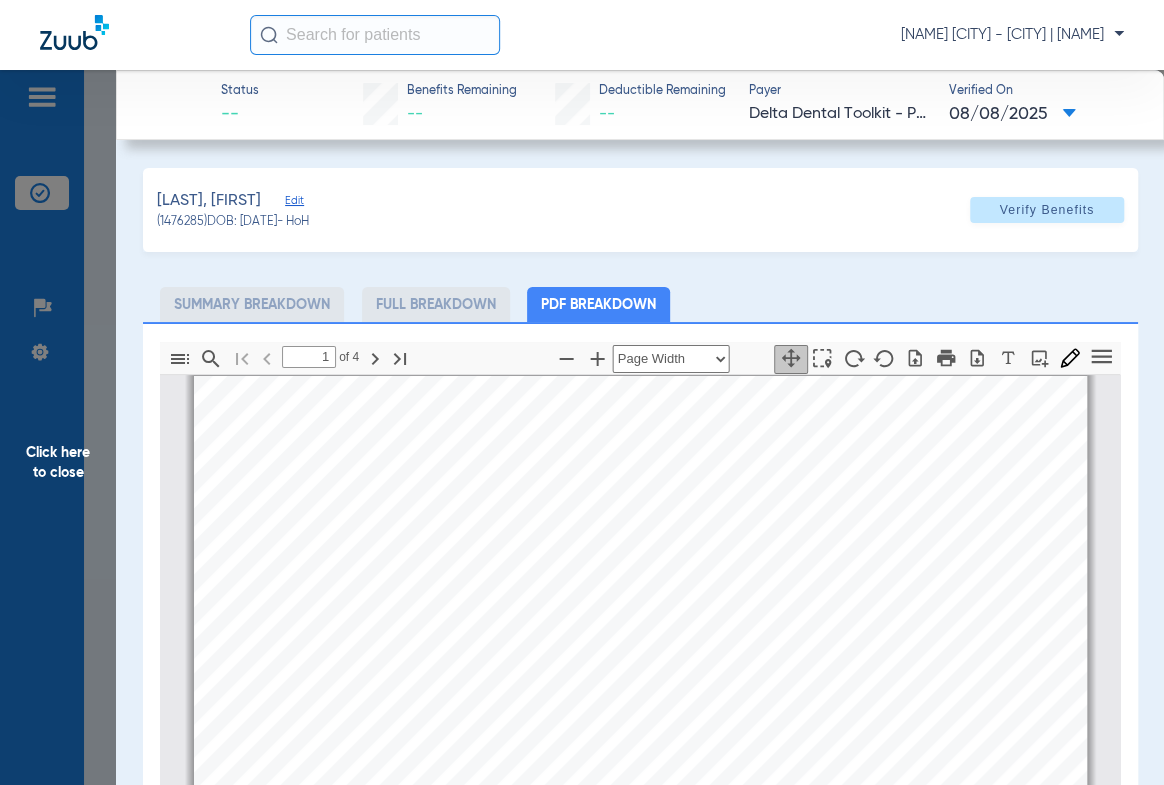 drag, startPoint x: 57, startPoint y: 459, endPoint x: 92, endPoint y: 454, distance: 35.35534 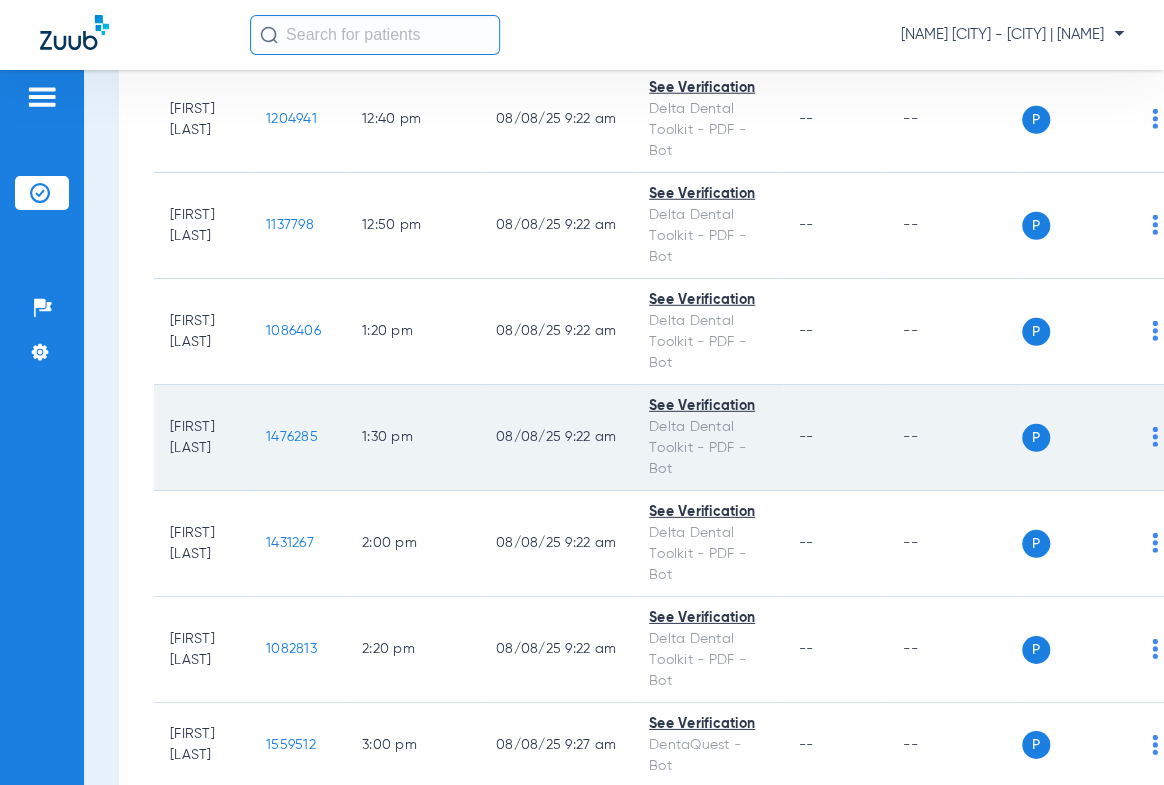 scroll, scrollTop: 2363, scrollLeft: 0, axis: vertical 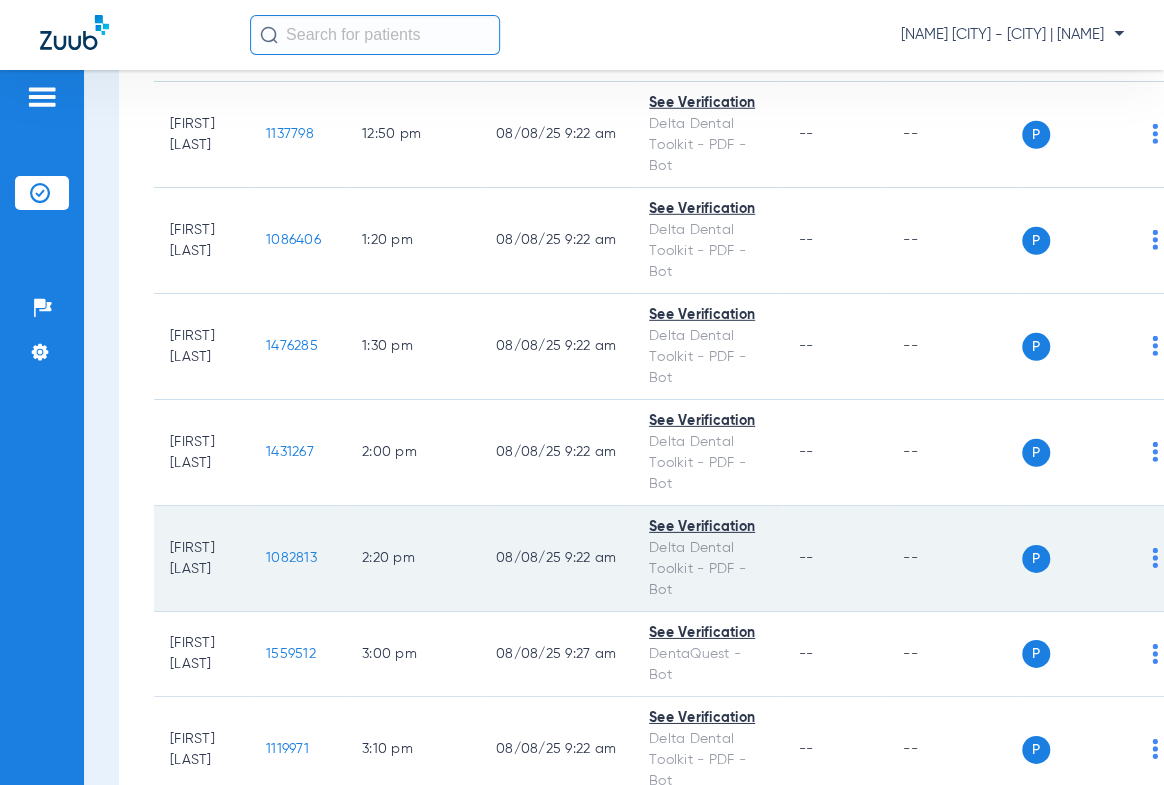 click on "1082813" 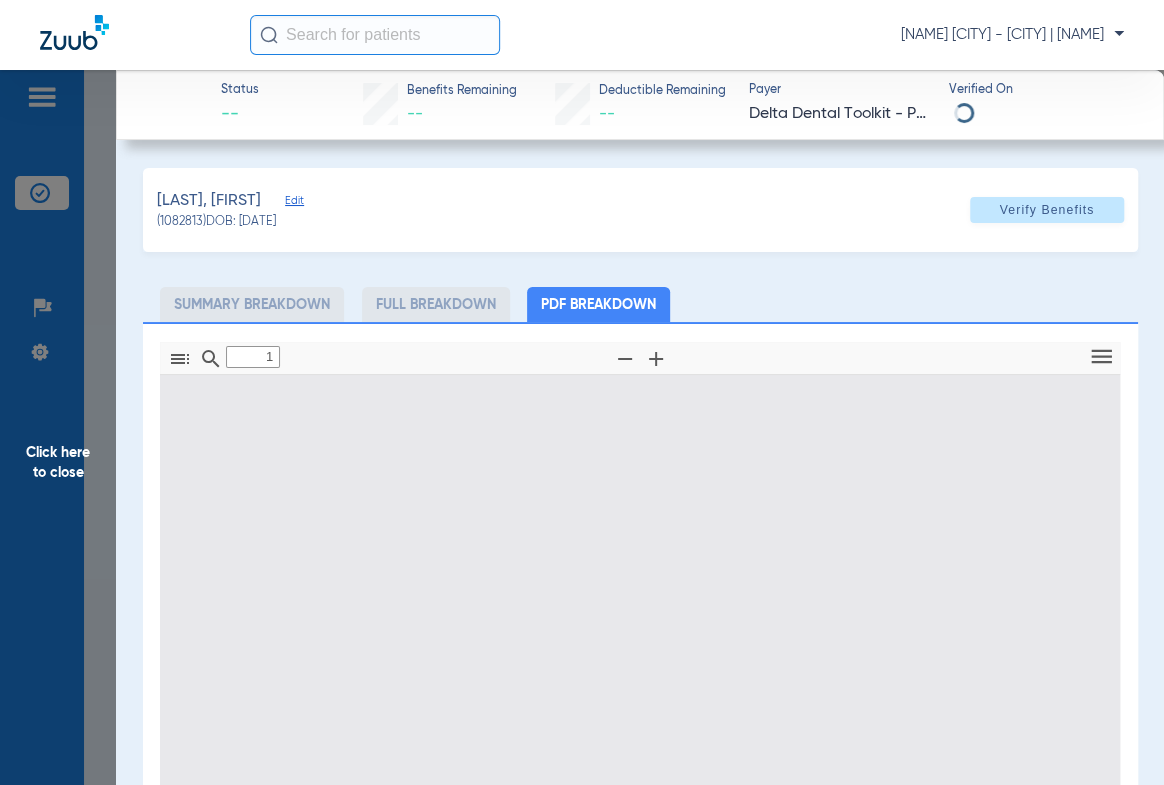 type on "0" 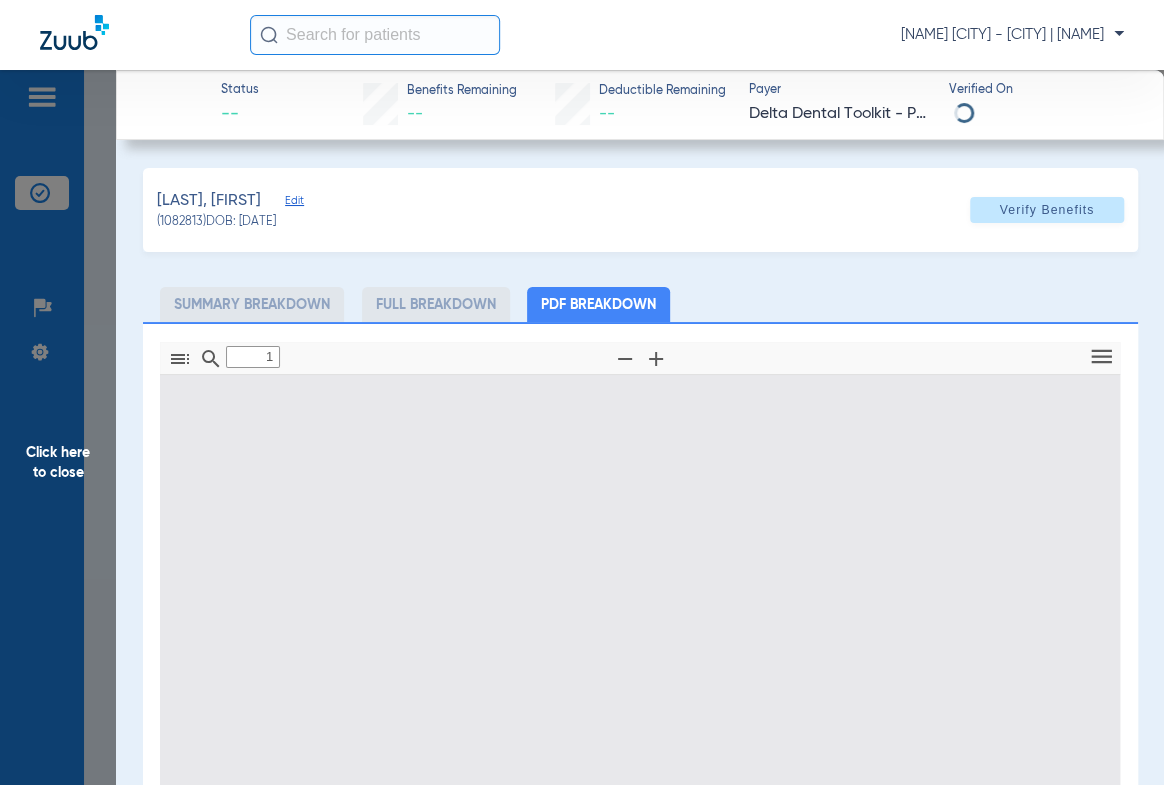 select on "page-width" 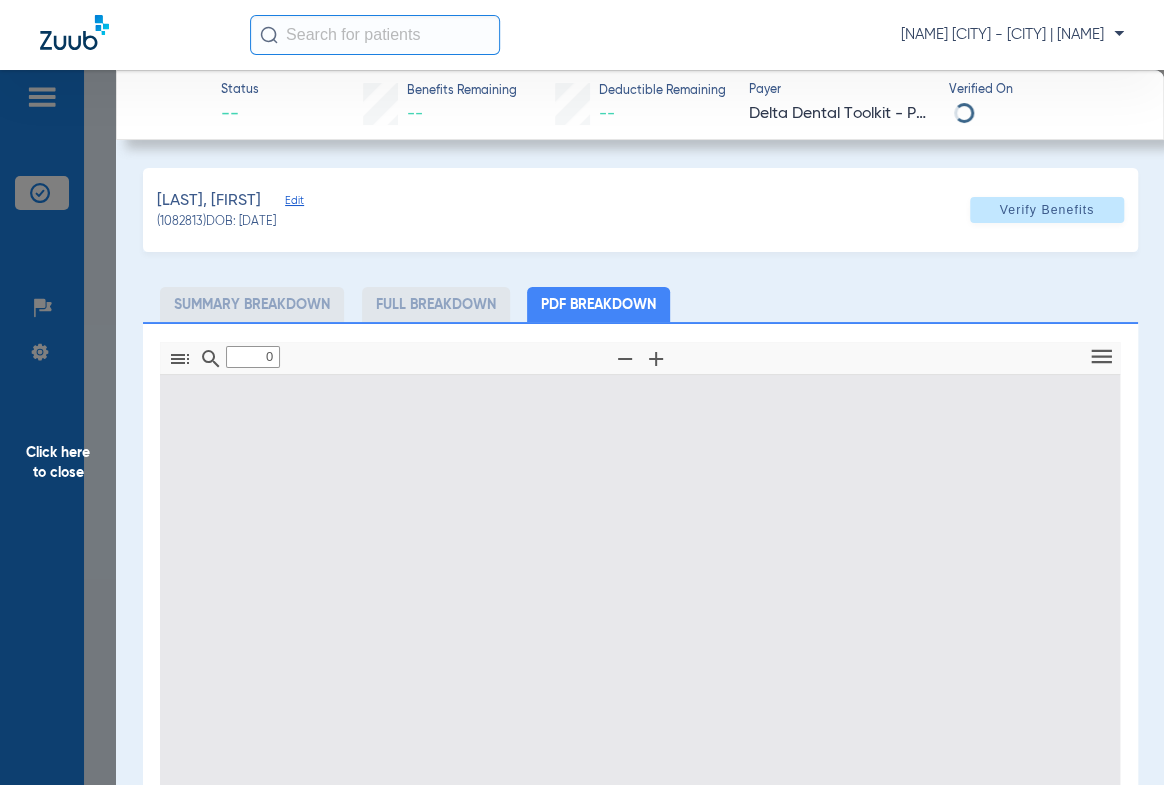 type on "1" 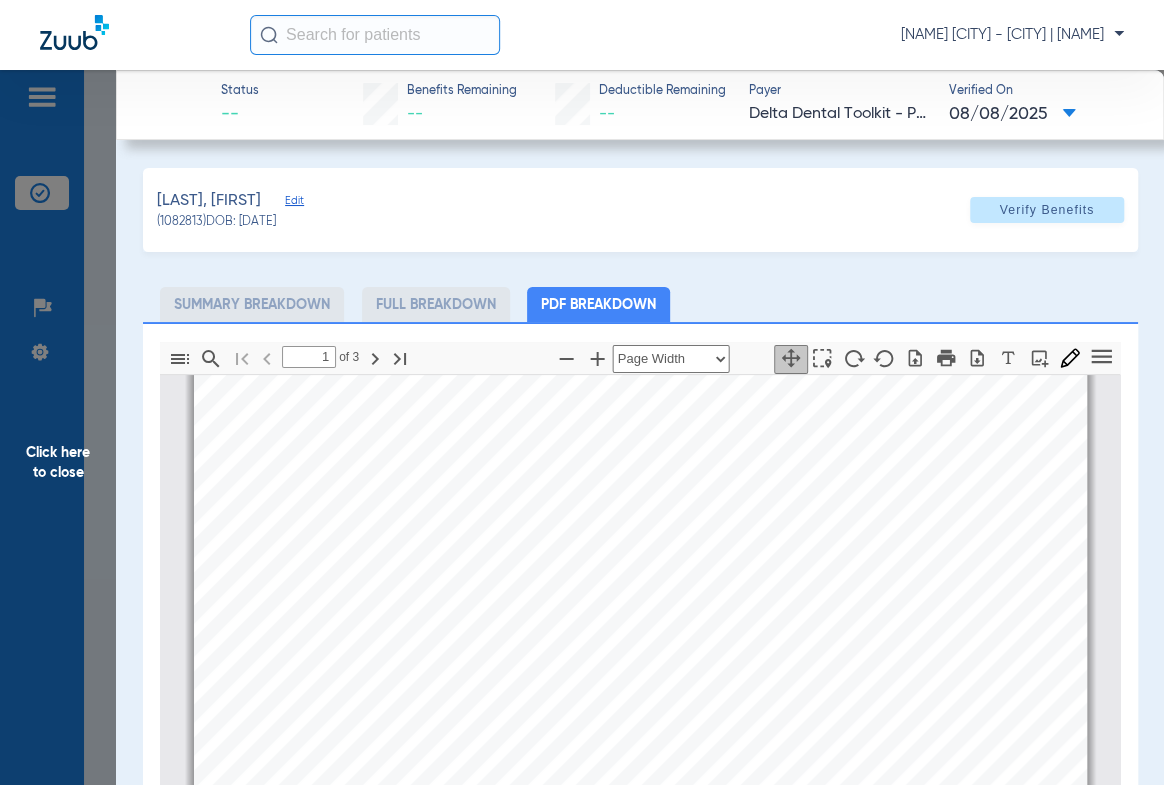 scroll, scrollTop: 0, scrollLeft: 0, axis: both 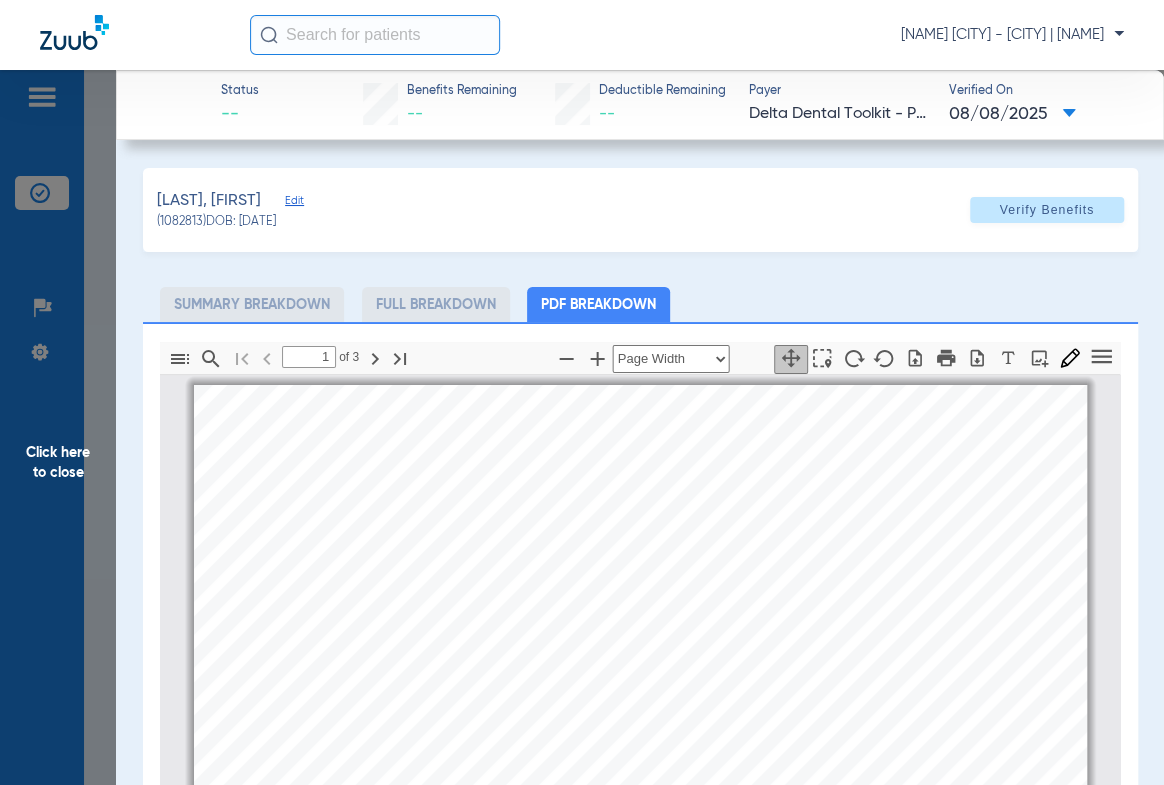 click on "Click here to close" 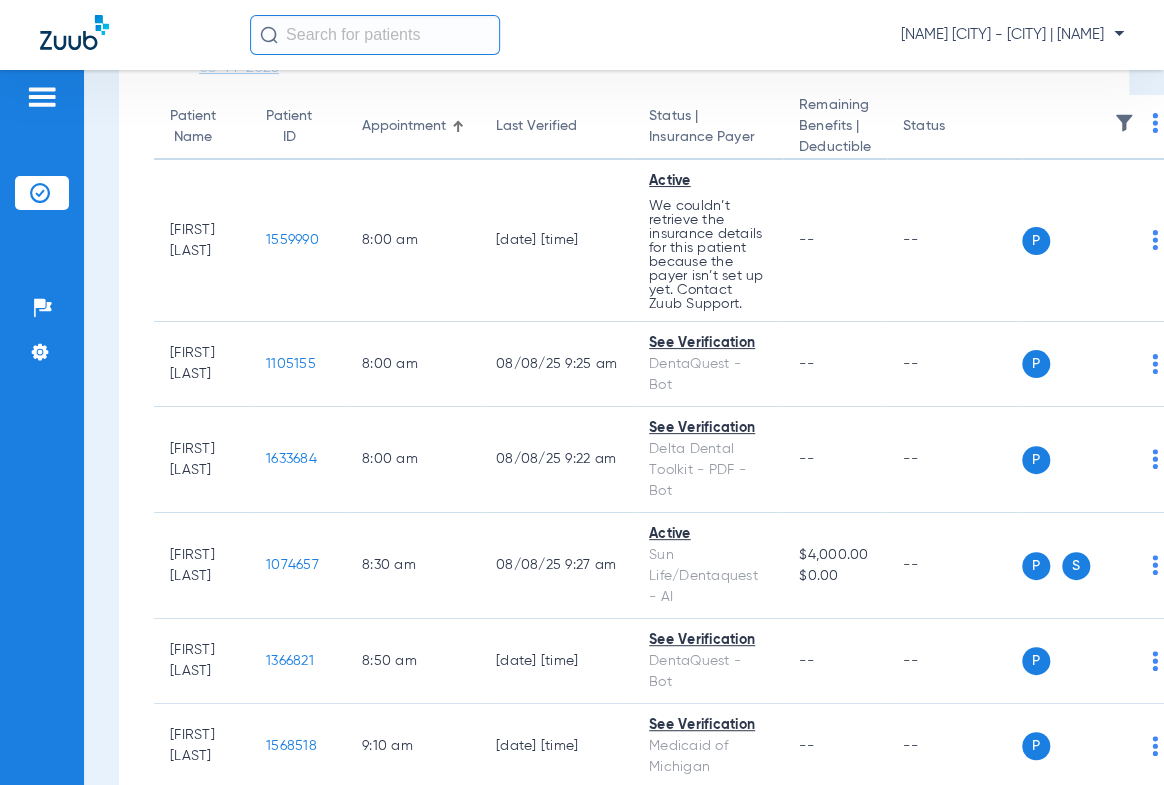 scroll, scrollTop: 0, scrollLeft: 0, axis: both 